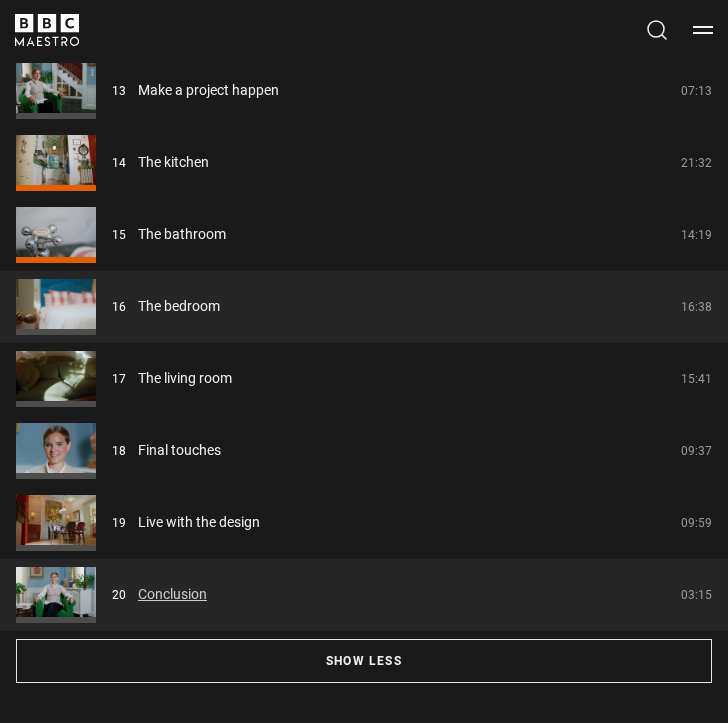 scroll, scrollTop: 2435, scrollLeft: 0, axis: vertical 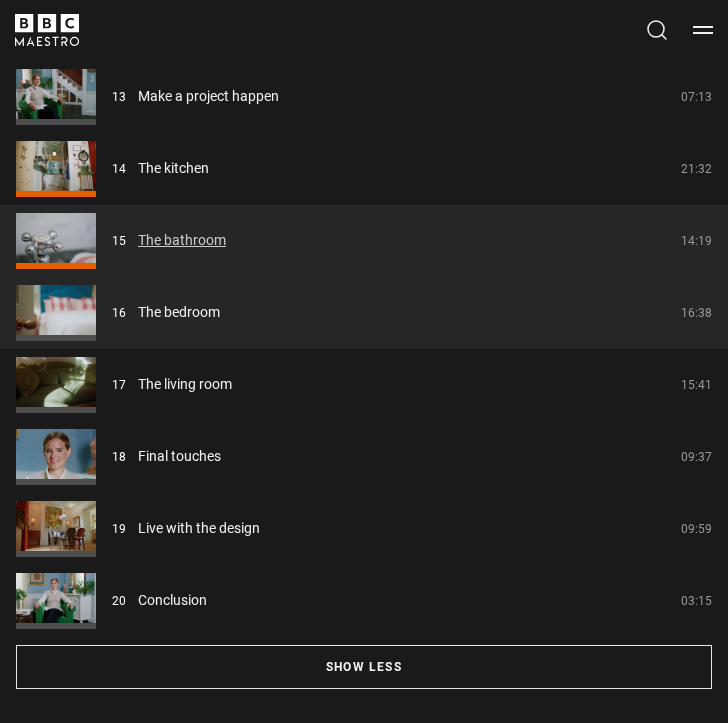 click on "The bathroom" at bounding box center (182, 240) 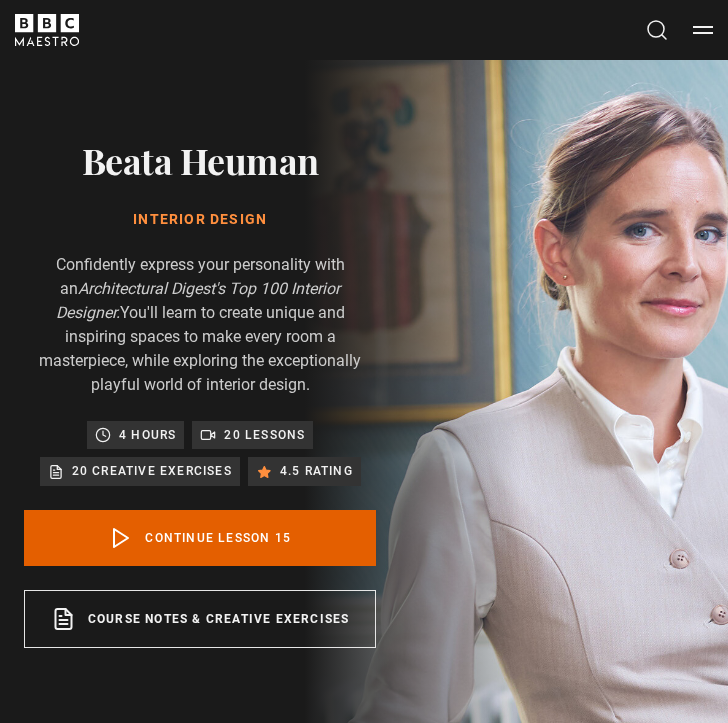 scroll, scrollTop: 723, scrollLeft: 0, axis: vertical 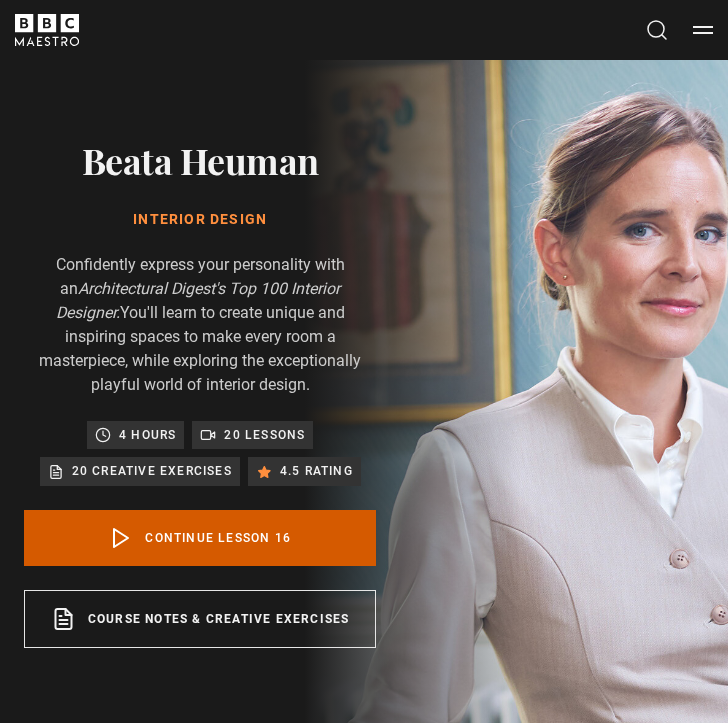 click on "Continue lesson 16" at bounding box center [200, 538] 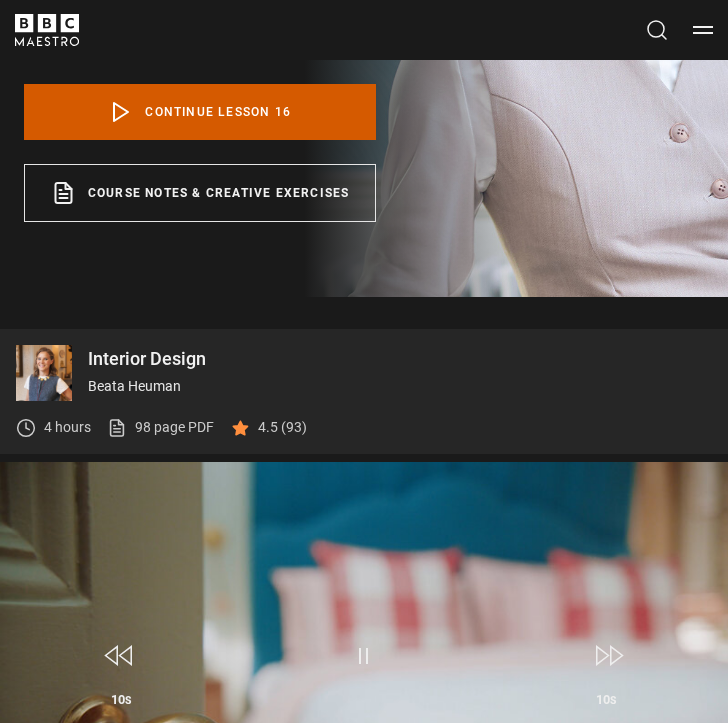 scroll, scrollTop: 589, scrollLeft: 0, axis: vertical 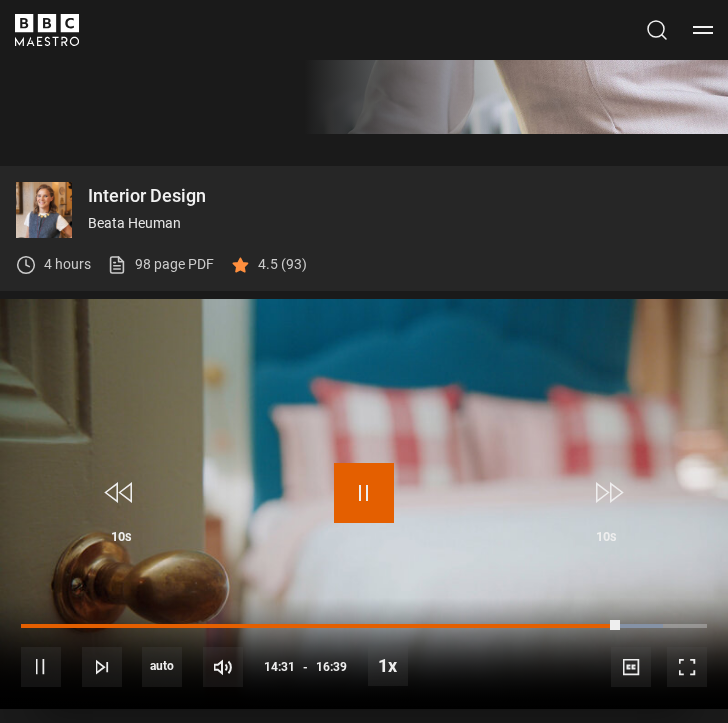 click at bounding box center [364, 493] 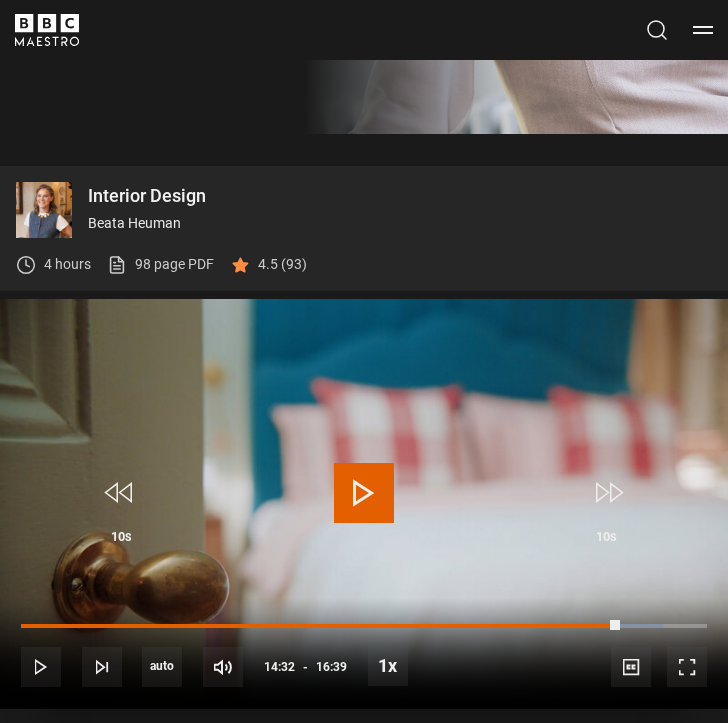 click at bounding box center (364, 493) 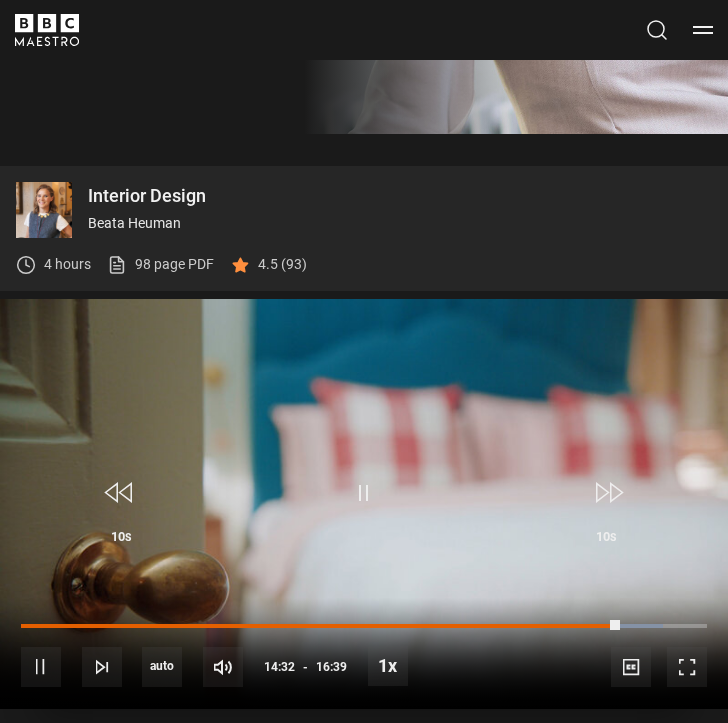 click at bounding box center (364, 504) 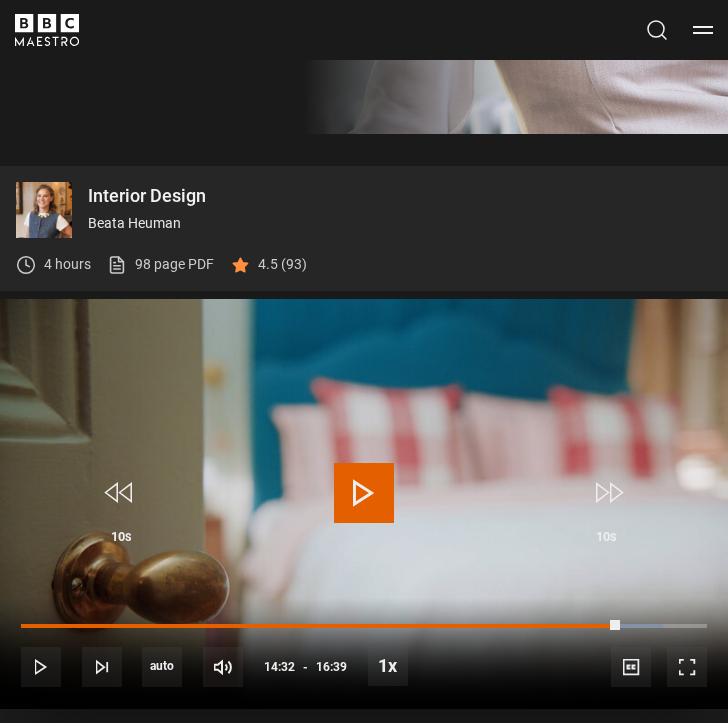 click at bounding box center (364, 493) 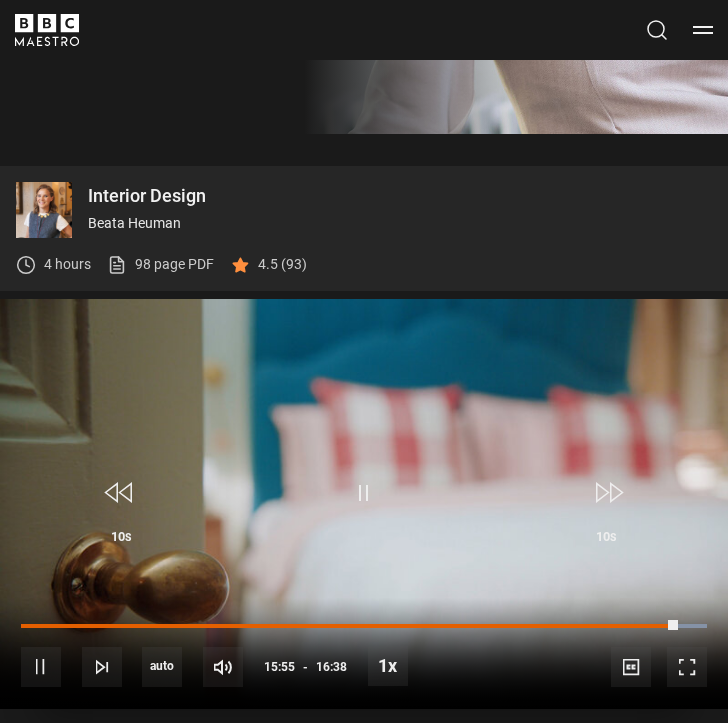 click on "10s Skip Back 10 seconds Pause 10s Skip Forward 10 seconds Loaded :  100.00% 15:28 15:55 Pause Mute Current Time  15:55 - Duration  16:38
Beata Heuman
Lesson 16
The bedroom
1x Playback Rate 2x 1.5x 1x , selected 0.5x auto Quality 360p 720p 1080p 2160p Auto , selected Captions captions off , selected English  Captions" at bounding box center (364, 653) 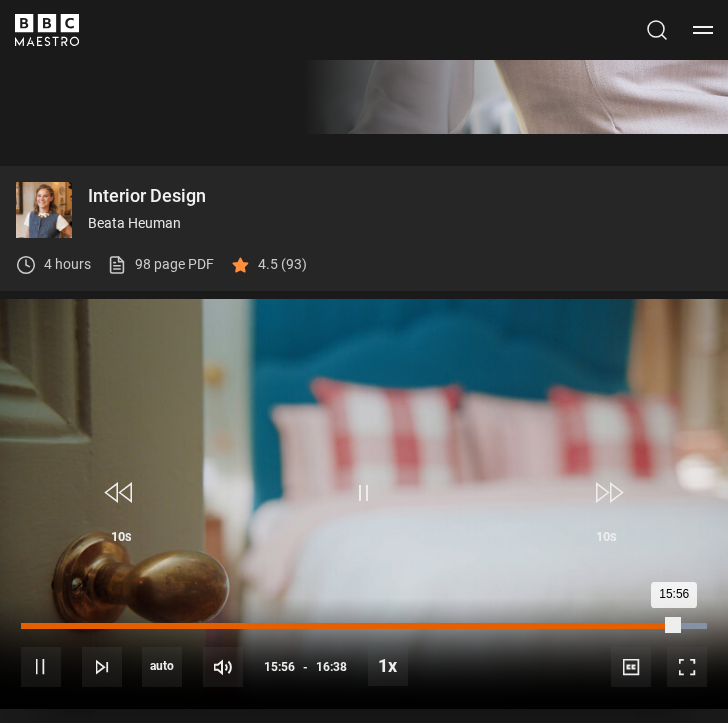 click on "15:56" at bounding box center (349, 626) 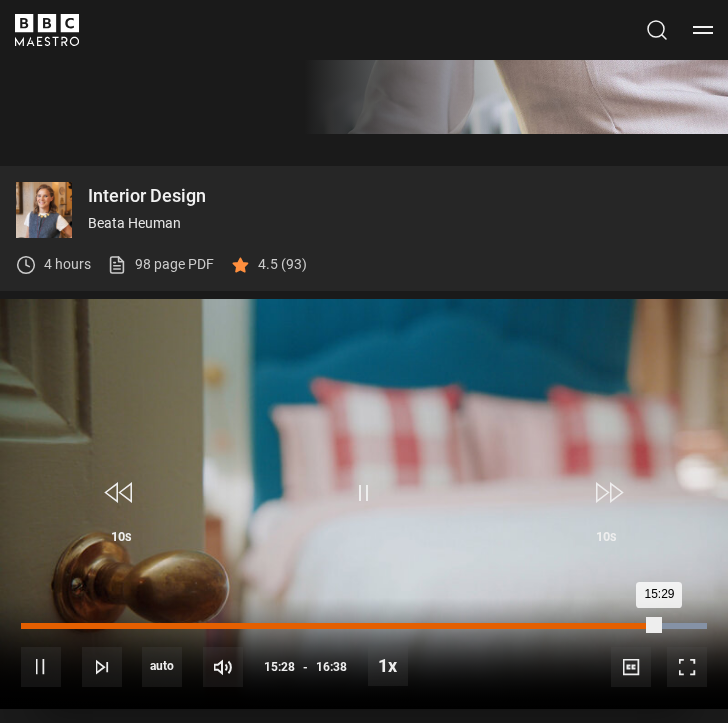 click on "Loaded :  100.00% 14:52 15:29" at bounding box center [364, 626] 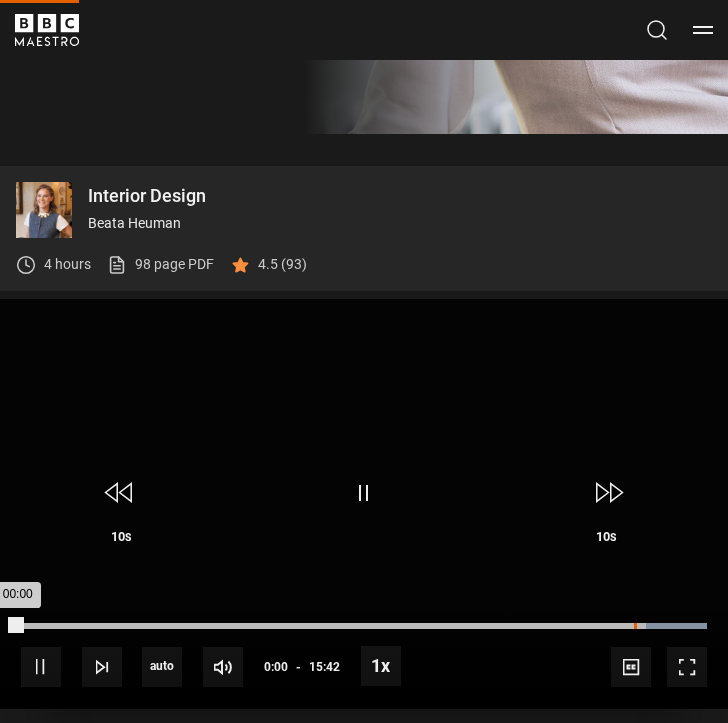 scroll, scrollTop: 723, scrollLeft: 0, axis: vertical 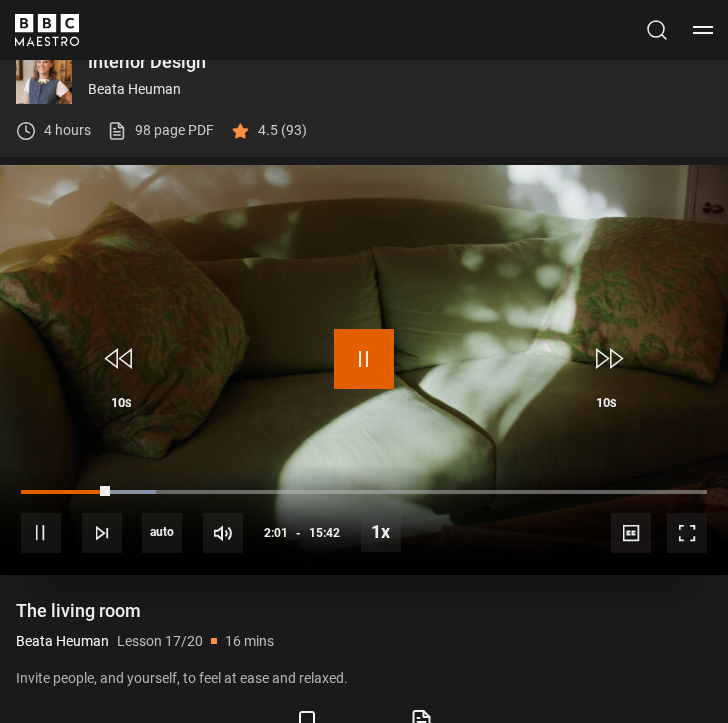 click at bounding box center (364, 359) 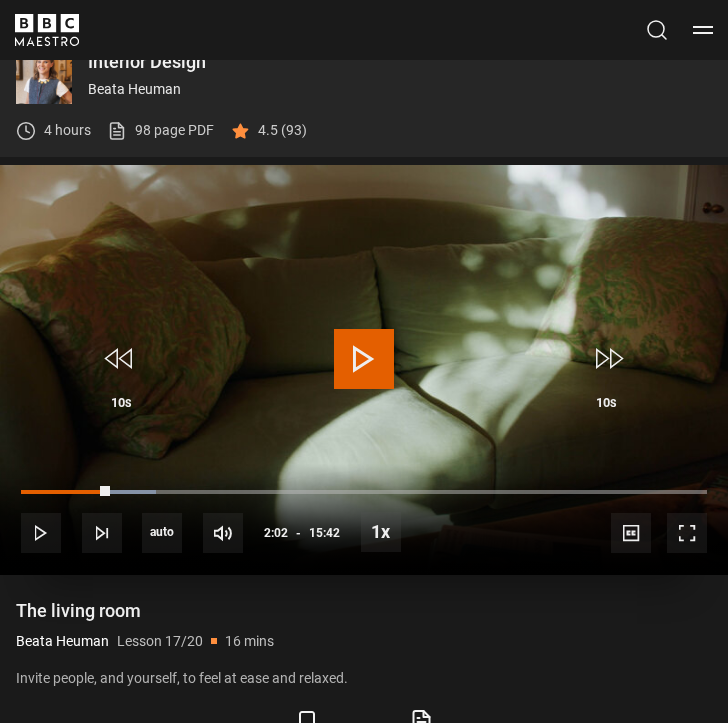 click at bounding box center [364, 359] 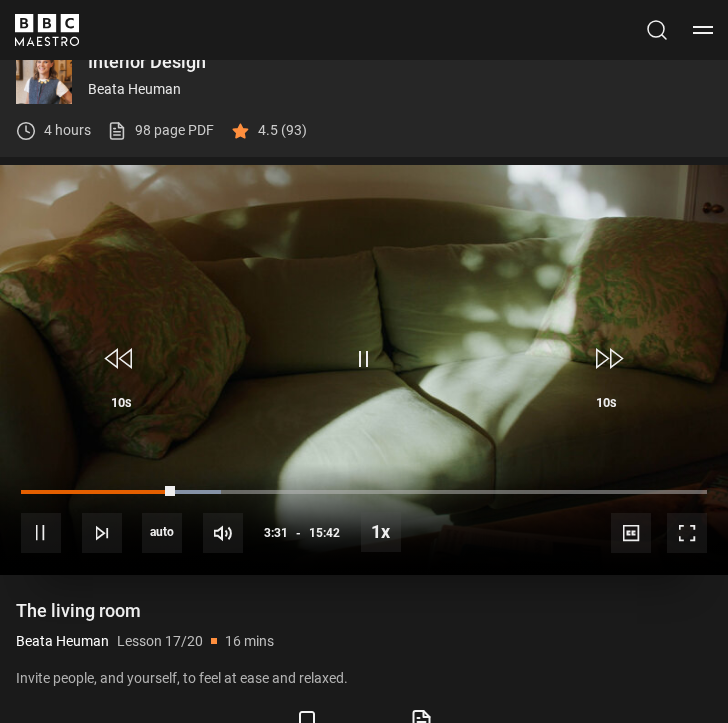 click on "10s Skip Back 10 seconds Pause 10s Skip Forward 10 seconds Loaded :  29.19% 03:08 03:31 Pause Mute Current Time  3:31 - Duration  15:42
Beata Heuman
Lesson 17
The living room
1x Playback Rate 2x 1.5x 1x , selected 0.5x auto Quality 360p 720p 1080p 2160p Auto , selected Captions captions off , selected English  Captions" at bounding box center [364, 519] 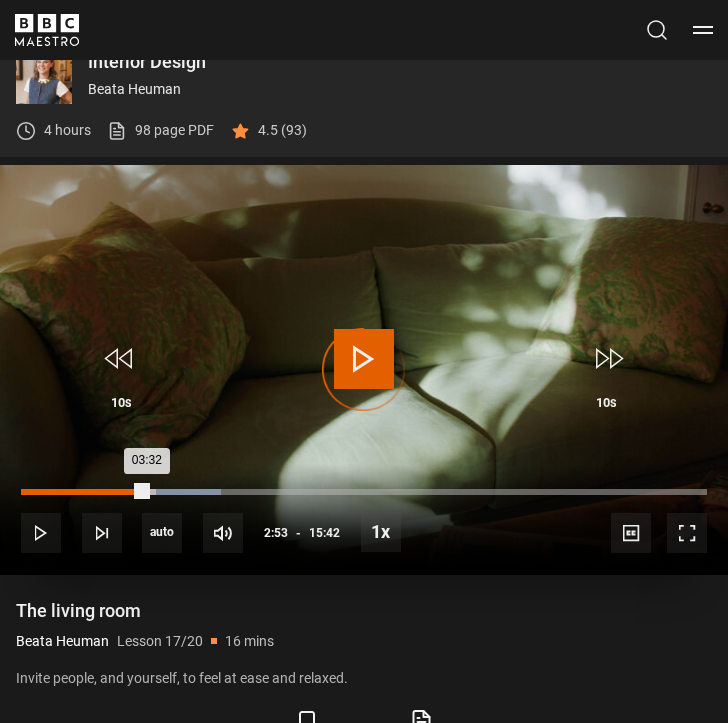 click on "Loaded :  29.19% 02:53 03:32" at bounding box center [364, 492] 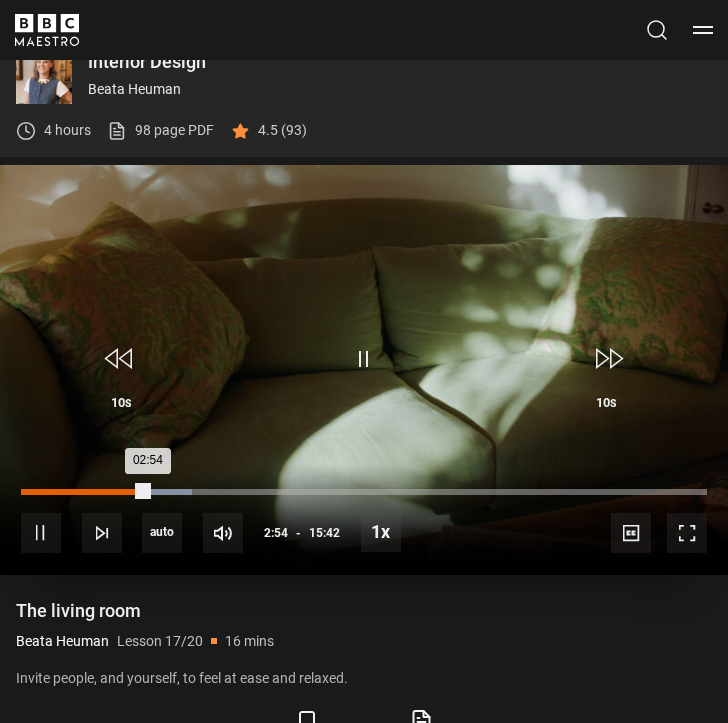 click on "Loaded :  24.95% 02:25 02:54" at bounding box center [364, 492] 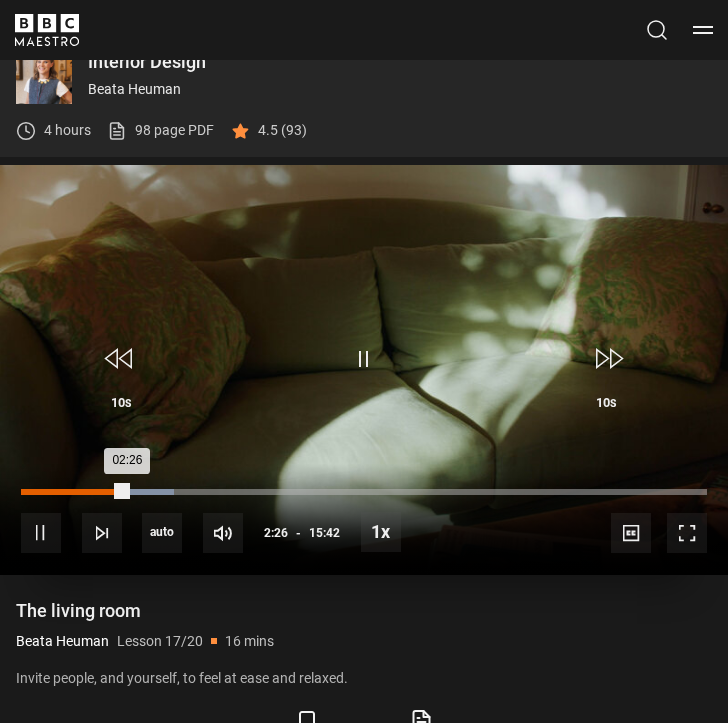 click on "Loaded :  22.29% 01:36 02:26" at bounding box center [364, 492] 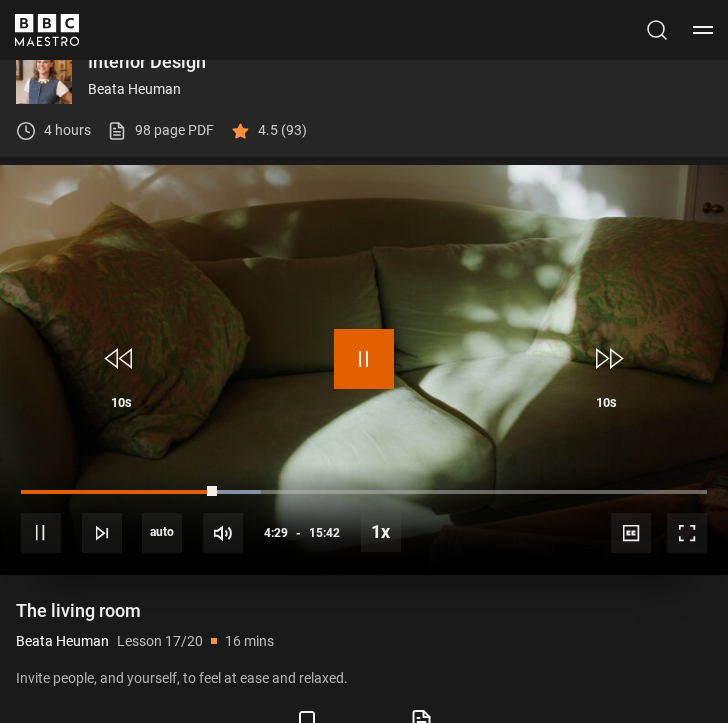 click at bounding box center [364, 359] 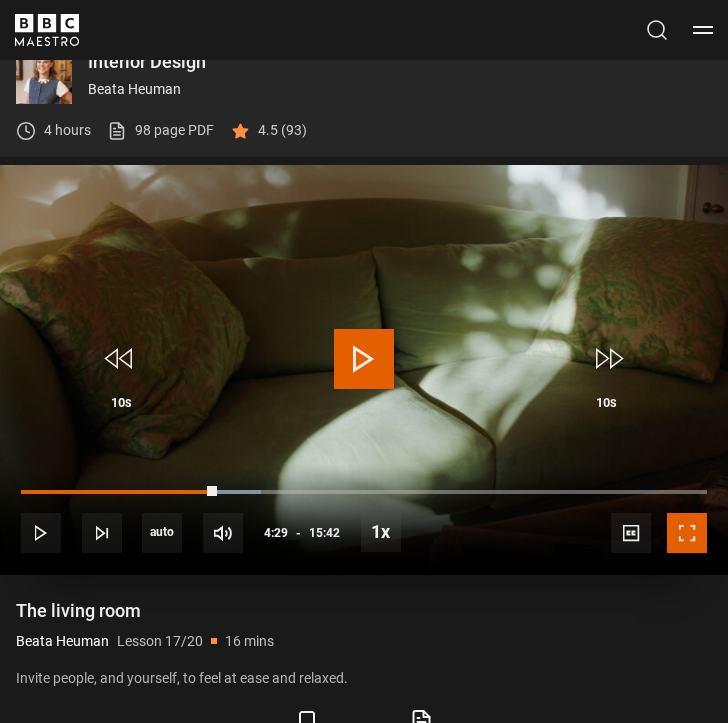 click at bounding box center [687, 533] 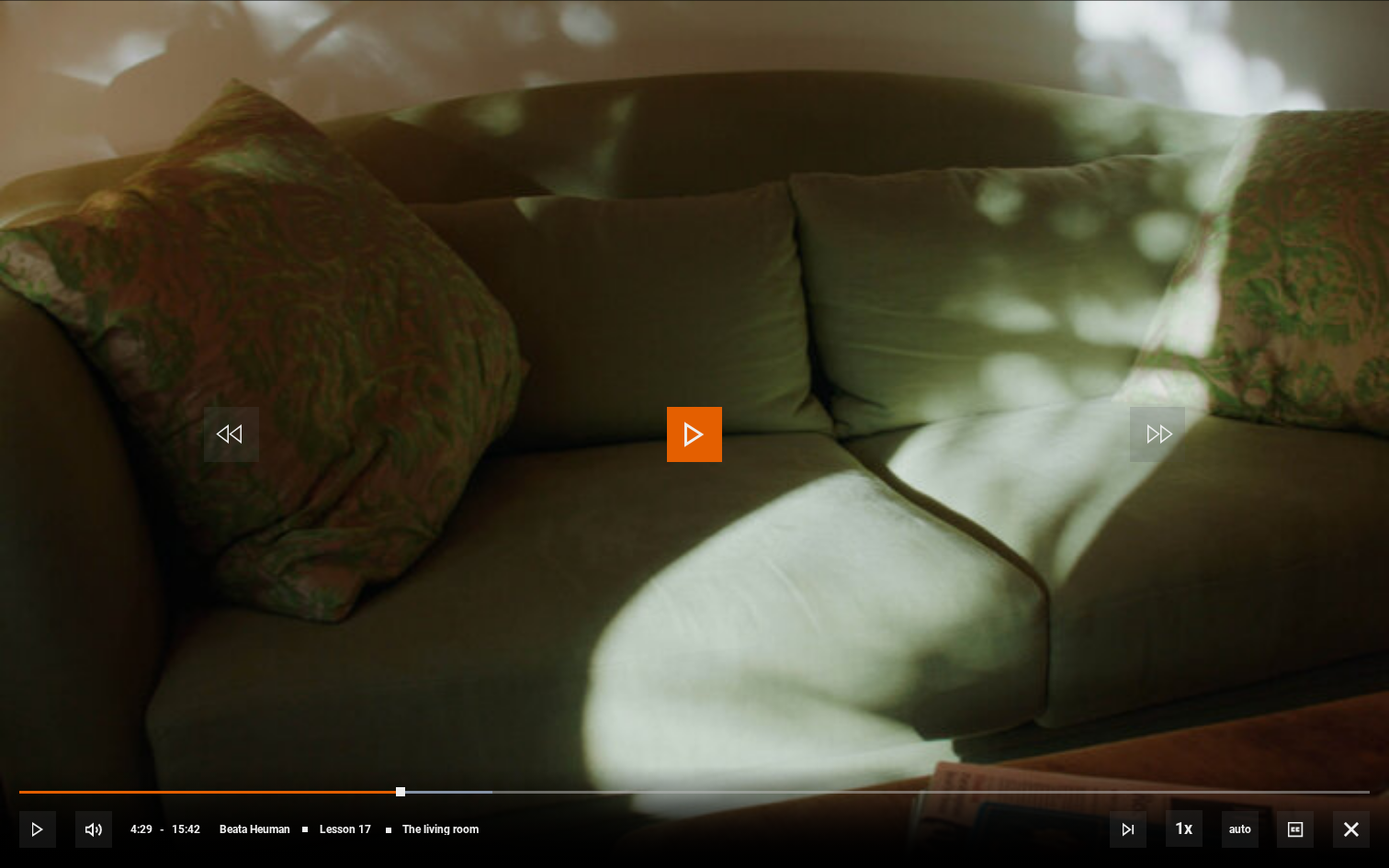 click at bounding box center [694, 434] 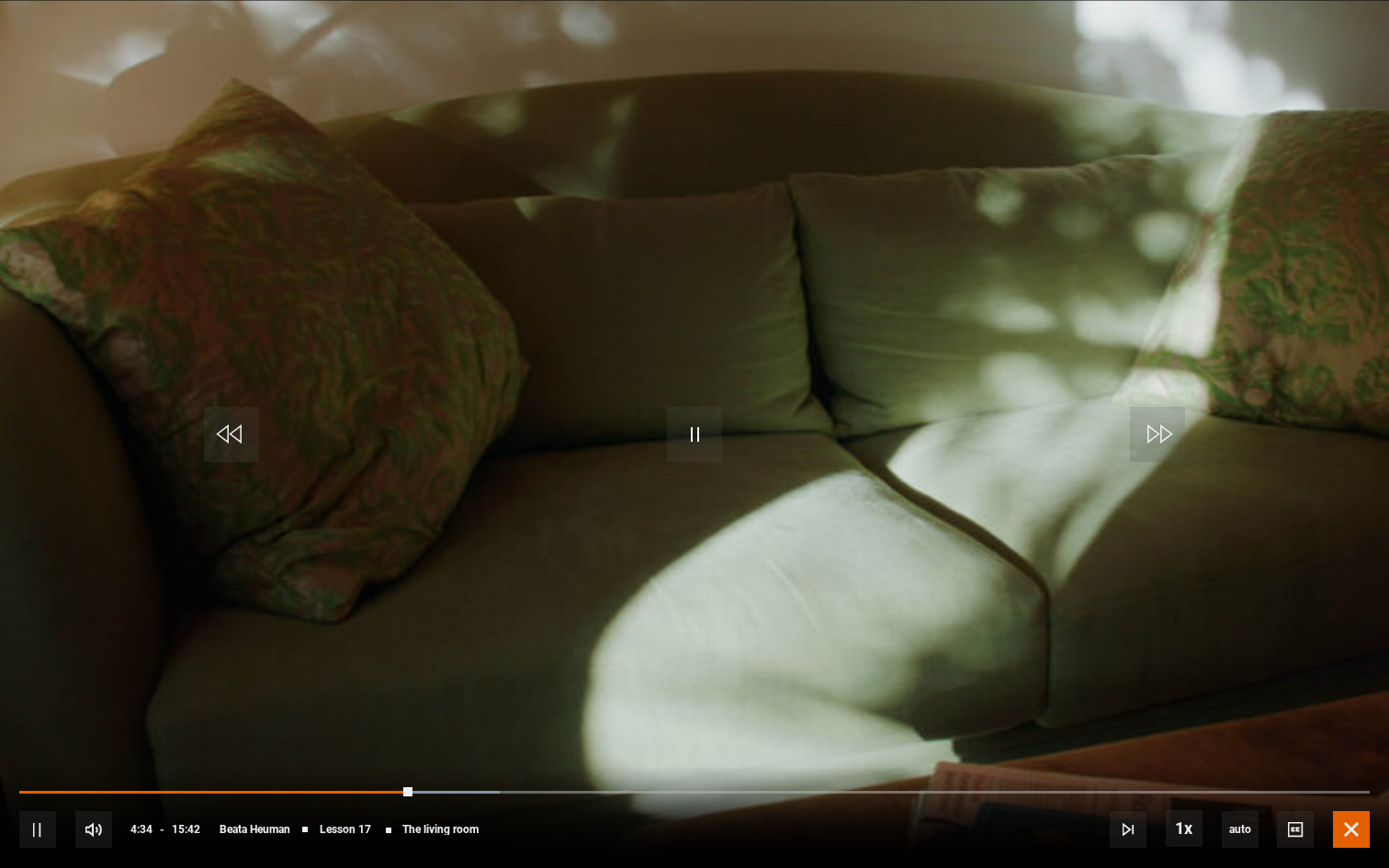 click at bounding box center (1351, 829) 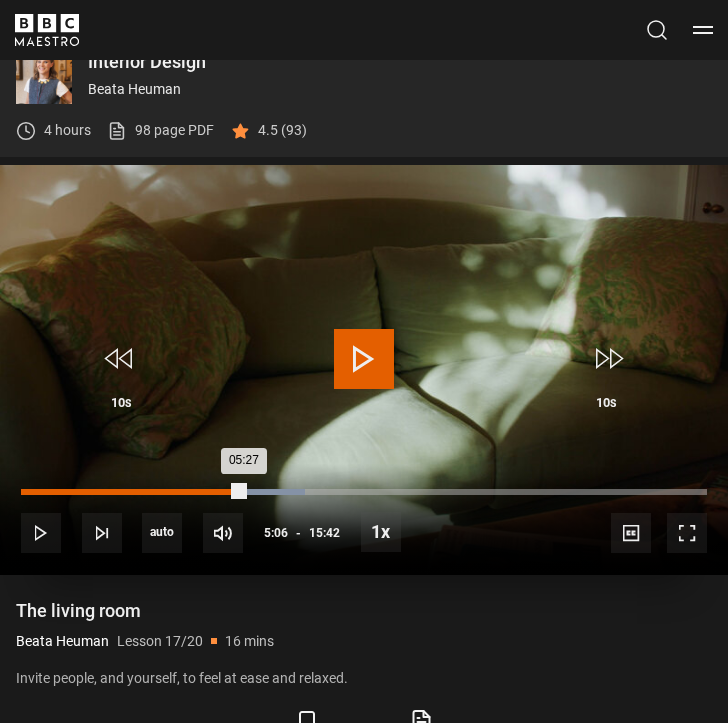 click on "Loaded :  41.40% 05:06 05:27" at bounding box center [364, 492] 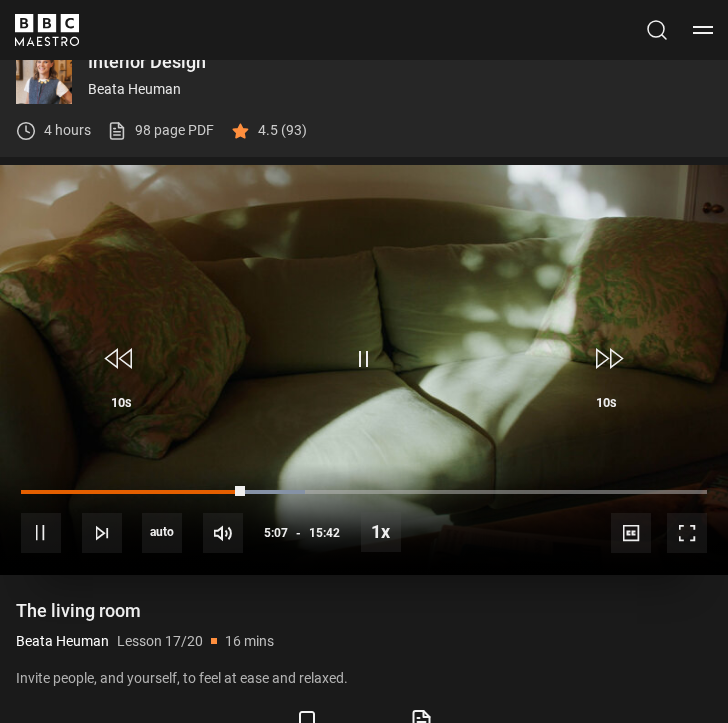 scroll, scrollTop: 733, scrollLeft: 0, axis: vertical 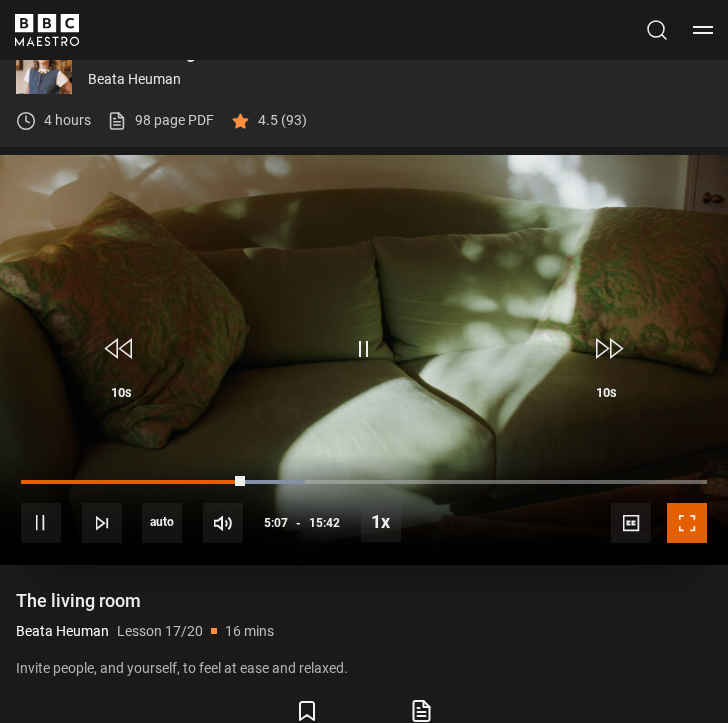 click at bounding box center (687, 523) 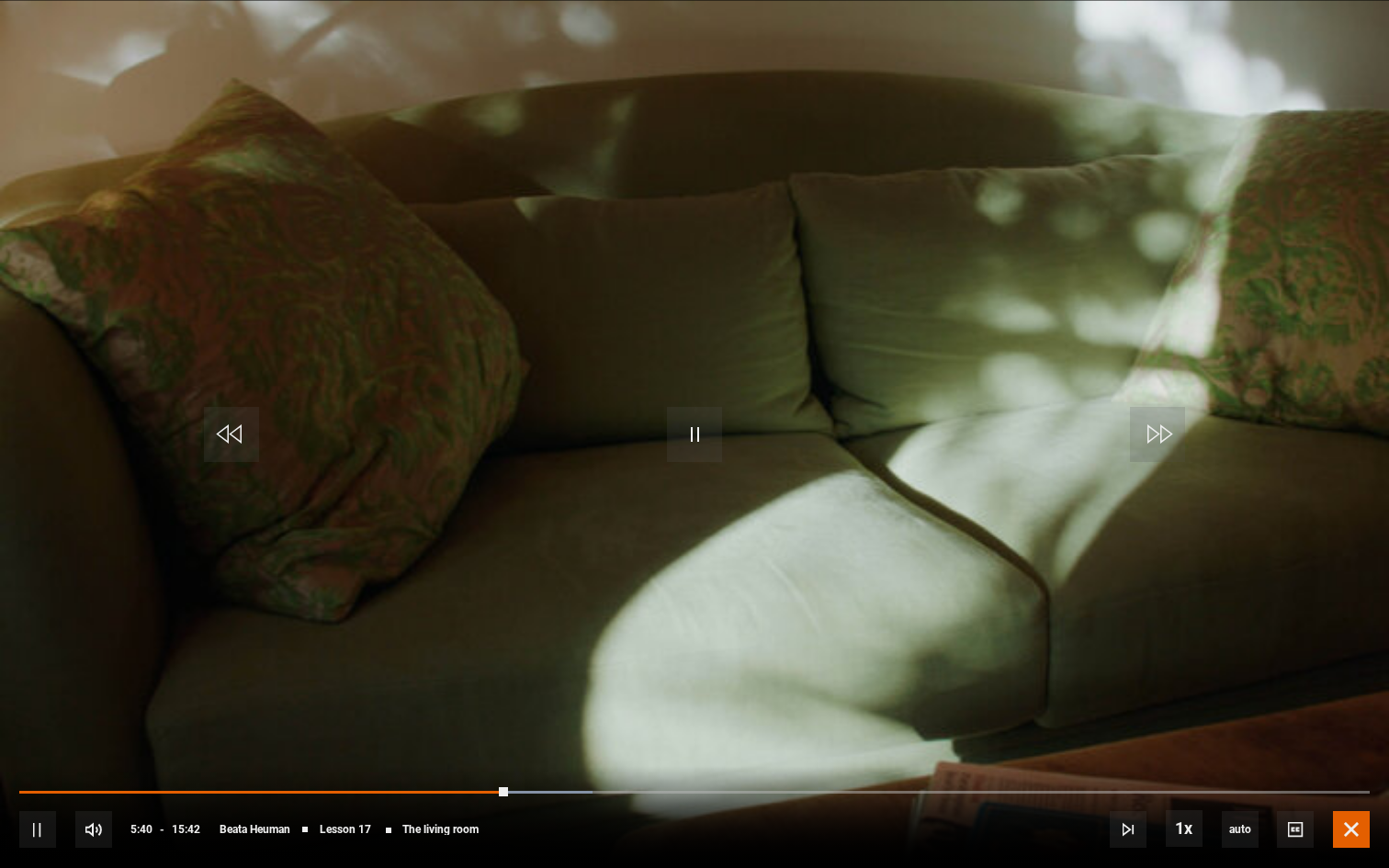 click at bounding box center [1351, 829] 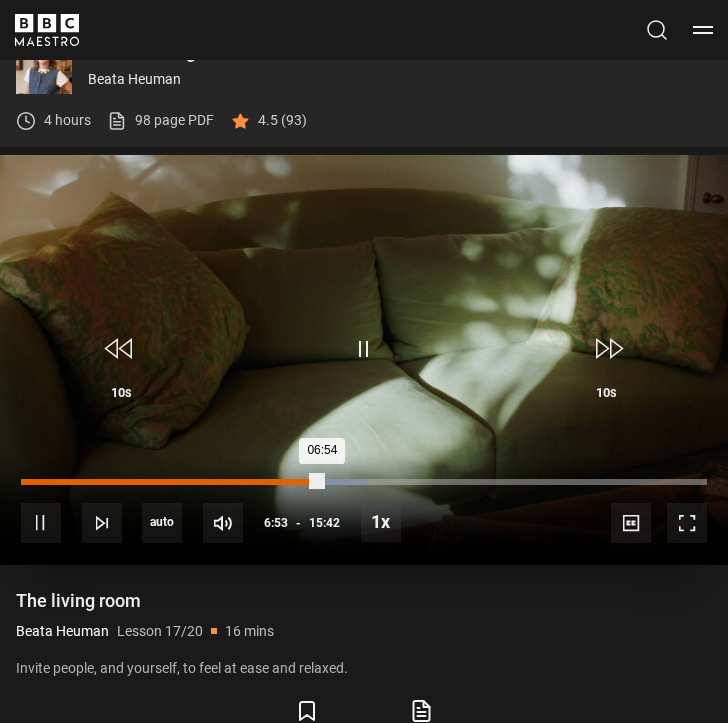 click on "Loaded :  50.42% 06:24 06:54" at bounding box center (364, 482) 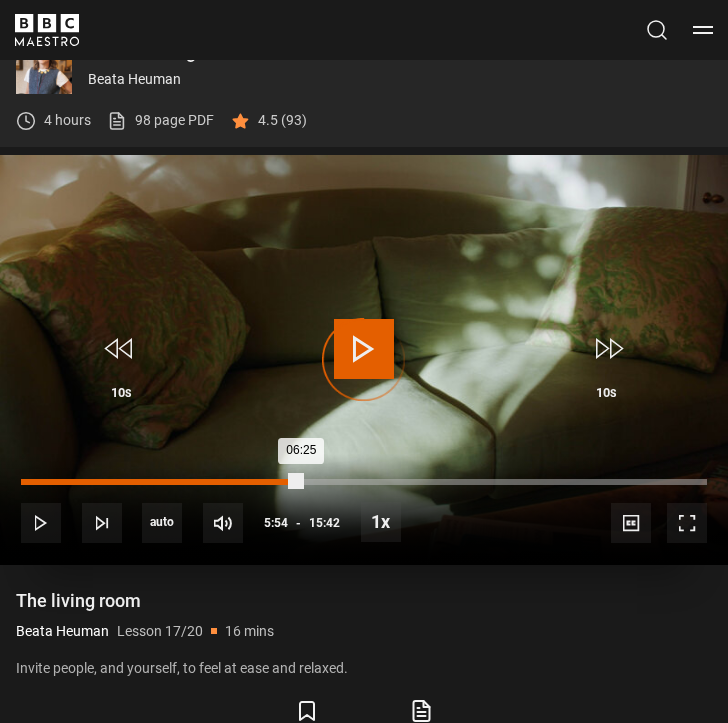 click on "Loaded :  0.00% 05:54 06:25" at bounding box center [364, 482] 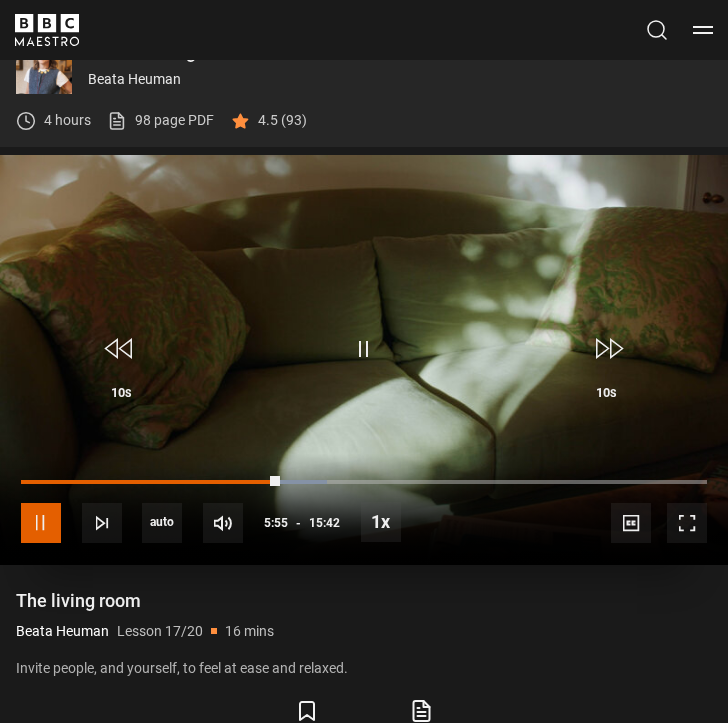 click at bounding box center [41, 523] 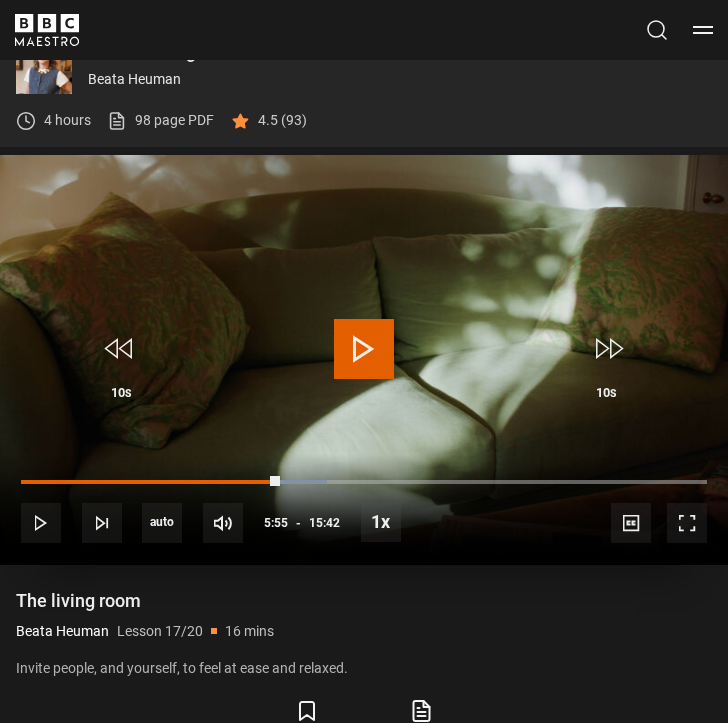 click at bounding box center (364, 349) 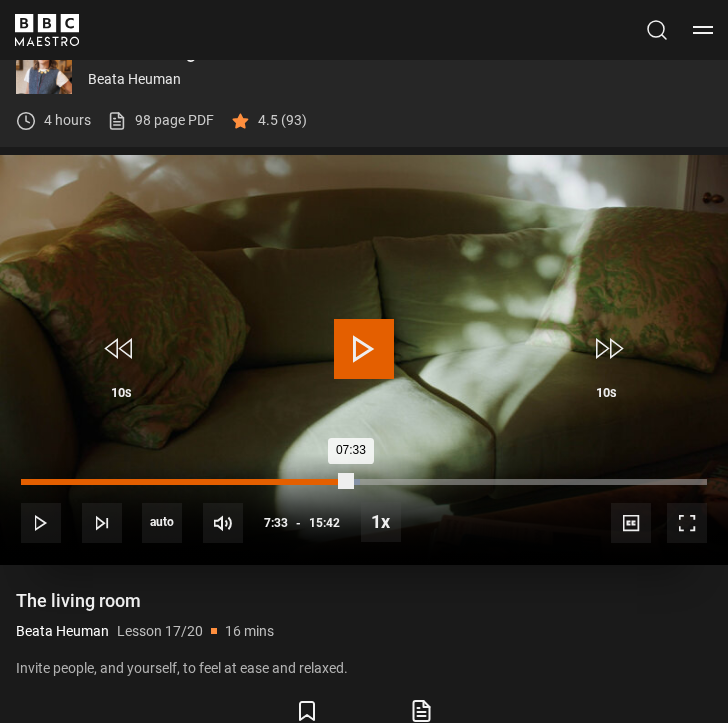 click on "Loaded :  49.36% 07:33 07:33" at bounding box center (364, 482) 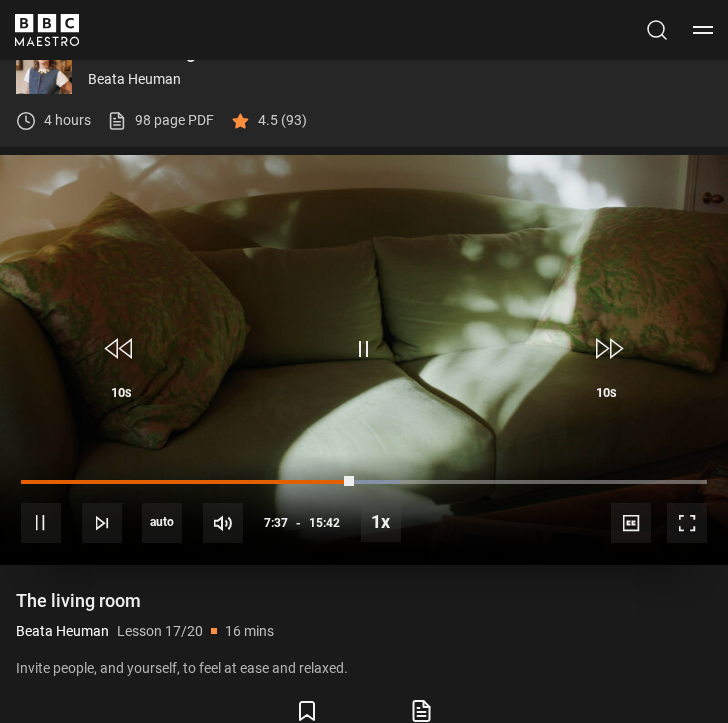 click on "10s Skip Back 10 seconds Pause 10s Skip Forward 10 seconds Loaded :  55.20% 07:01 07:37 Pause Mute Current Time  7:37 - Duration  15:42
Beata Heuman
Lesson 17
The living room
1x Playback Rate 2x 1.5x 1x , selected 0.5x auto Quality 360p 720p 1080p 2160p Auto , selected Captions captions off , selected English  Captions" at bounding box center (364, 509) 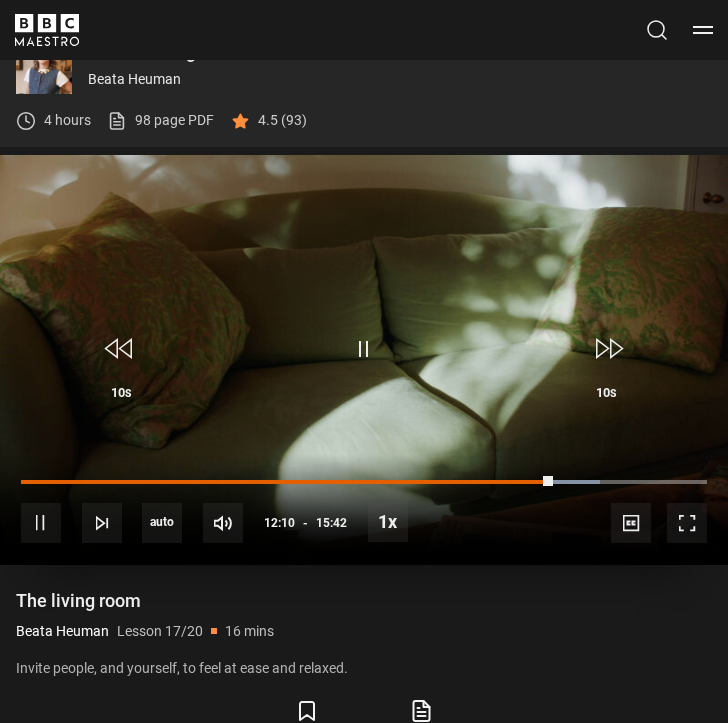 click on "10s Skip Back 10 seconds Pause 10s Skip Forward 10 seconds Loaded :  84.39% 07:57 12:10 Pause Mute Current Time  12:10 - Duration  15:42
Beata Heuman
Lesson 17
The living room
1x Playback Rate 2x 1.5x 1x , selected 0.5x auto Quality 360p 720p 1080p 2160p Auto , selected Captions captions off , selected English  Captions" at bounding box center [364, 509] 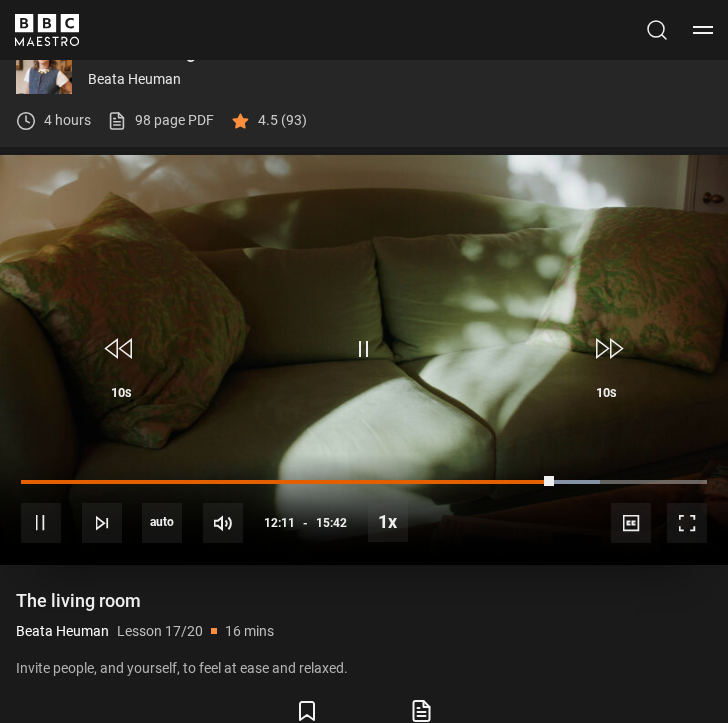 click on "10s Skip Back 10 seconds Pause 10s Skip Forward 10 seconds Loaded :  84.39% 07:57 12:11 Pause Mute Current Time  12:11 - Duration  15:42
Beata Heuman
Lesson 17
The living room
1x Playback Rate 2x 1.5x 1x , selected 0.5x auto Quality 360p 720p 1080p 2160p Auto , selected Captions captions off , selected English  Captions" at bounding box center (364, 509) 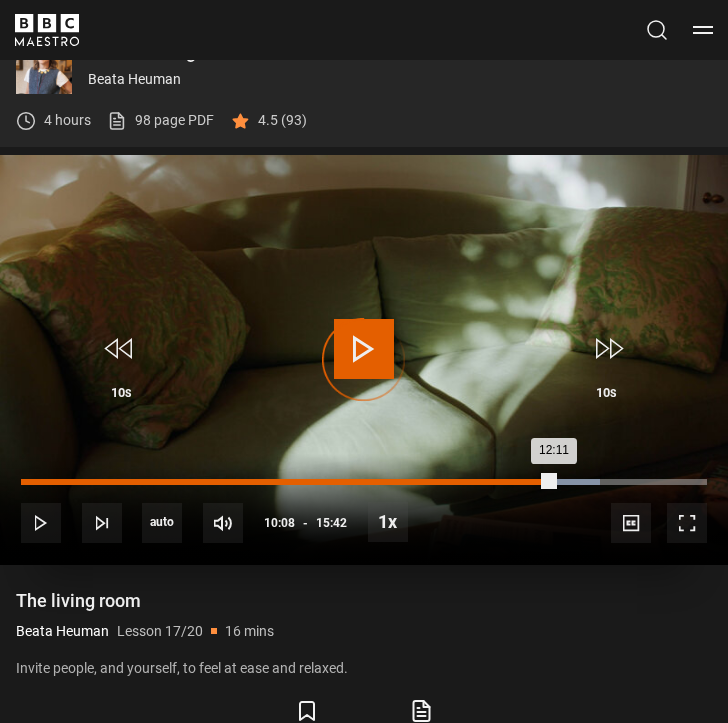 click on "10:08" at bounding box center (465, 482) 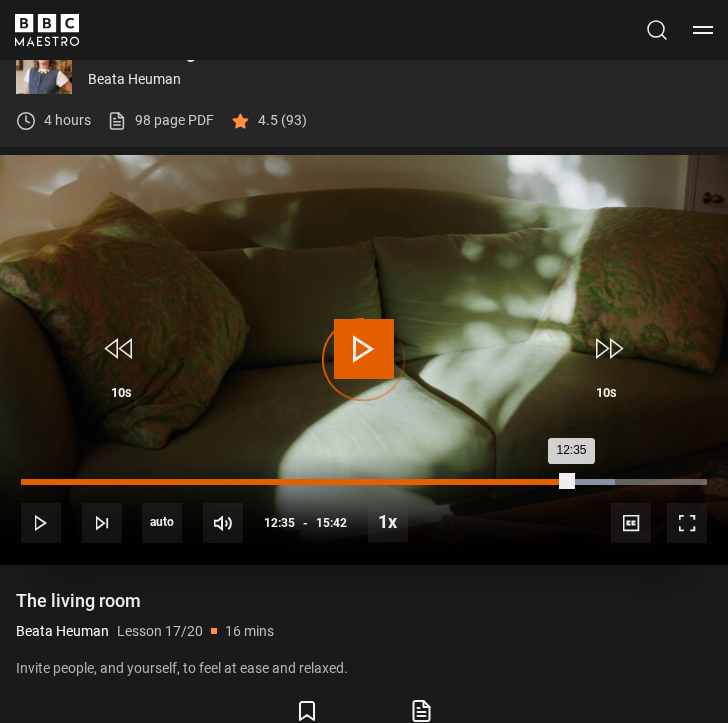 click on "12:03" at bounding box center (549, 482) 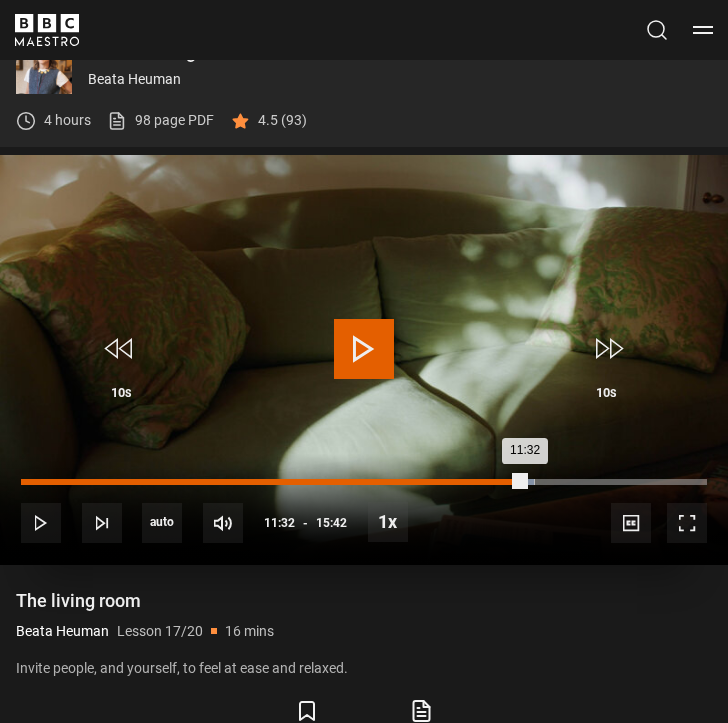 click on "Loaded :  74.84% 11:32 11:32" at bounding box center [364, 482] 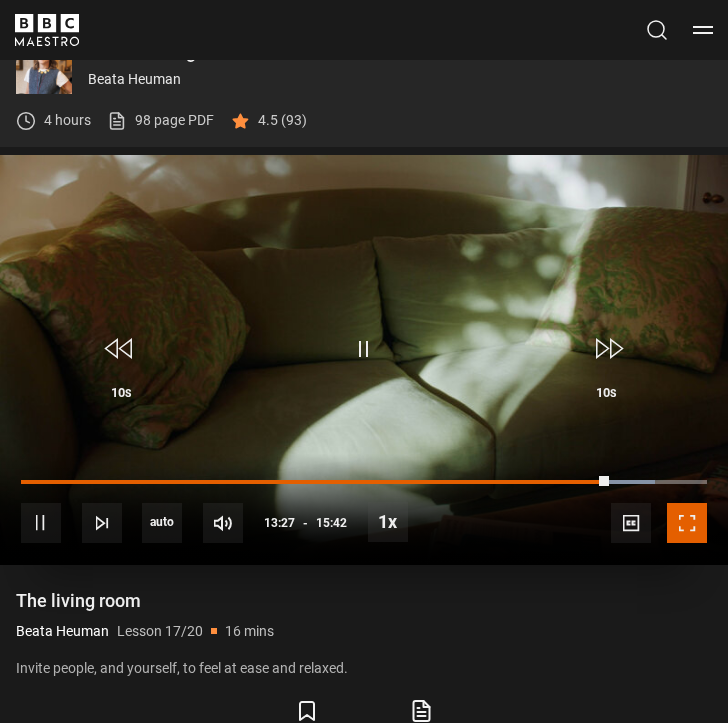 click at bounding box center [687, 523] 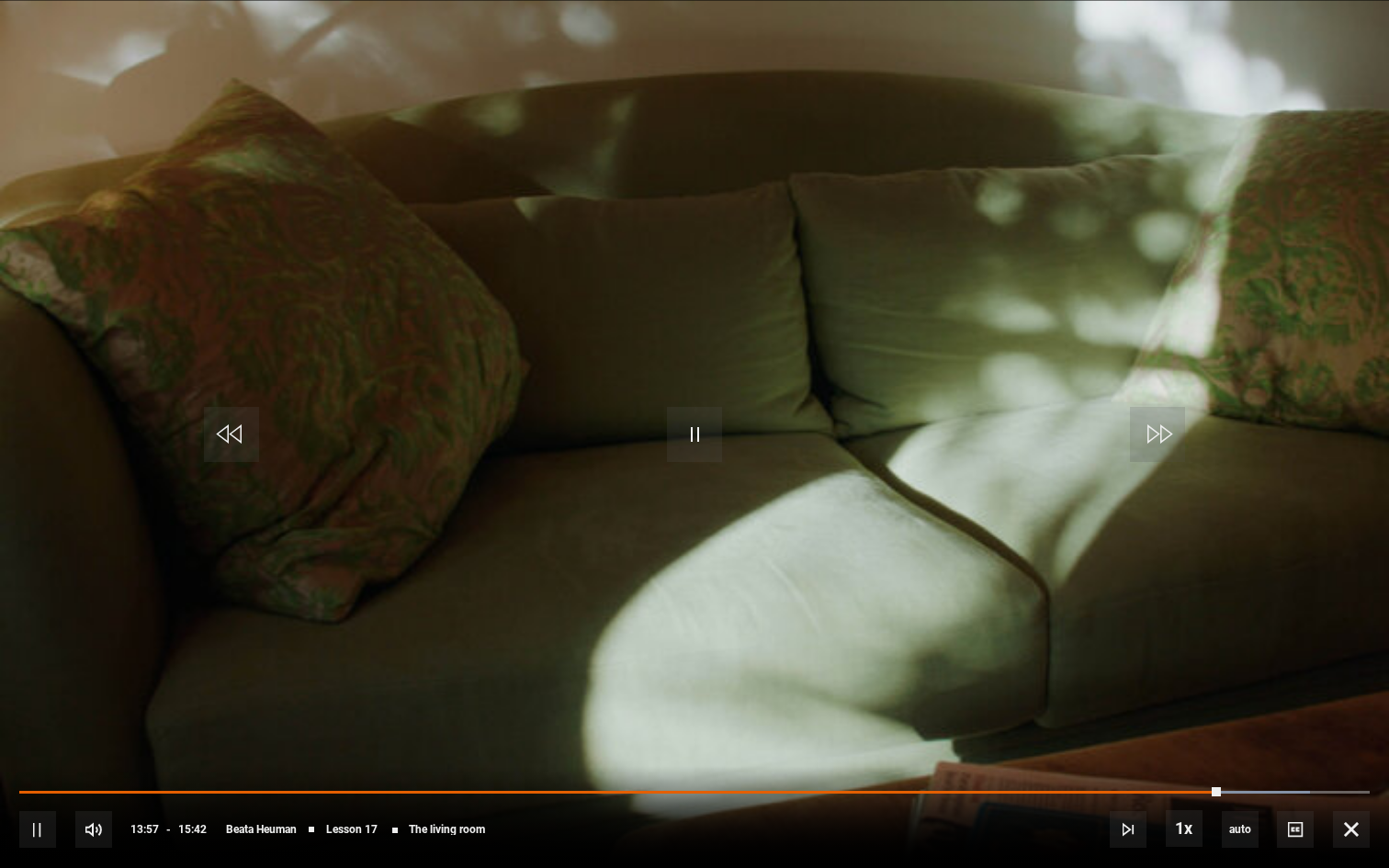 click on "10s Skip Back 10 seconds Pause 10s Skip Forward 10 seconds Loaded :  95.54% 13:26 13:57 Pause Mute Current Time  13:57 - Duration  15:42
Beata Heuman
Lesson 17
The living room
1x Playback Rate 2x 1.5x 1x , selected 0.5x auto Quality 360p 720p 1080p 2160p Auto , selected Captions captions off , selected English  Captions" at bounding box center [694, 817] 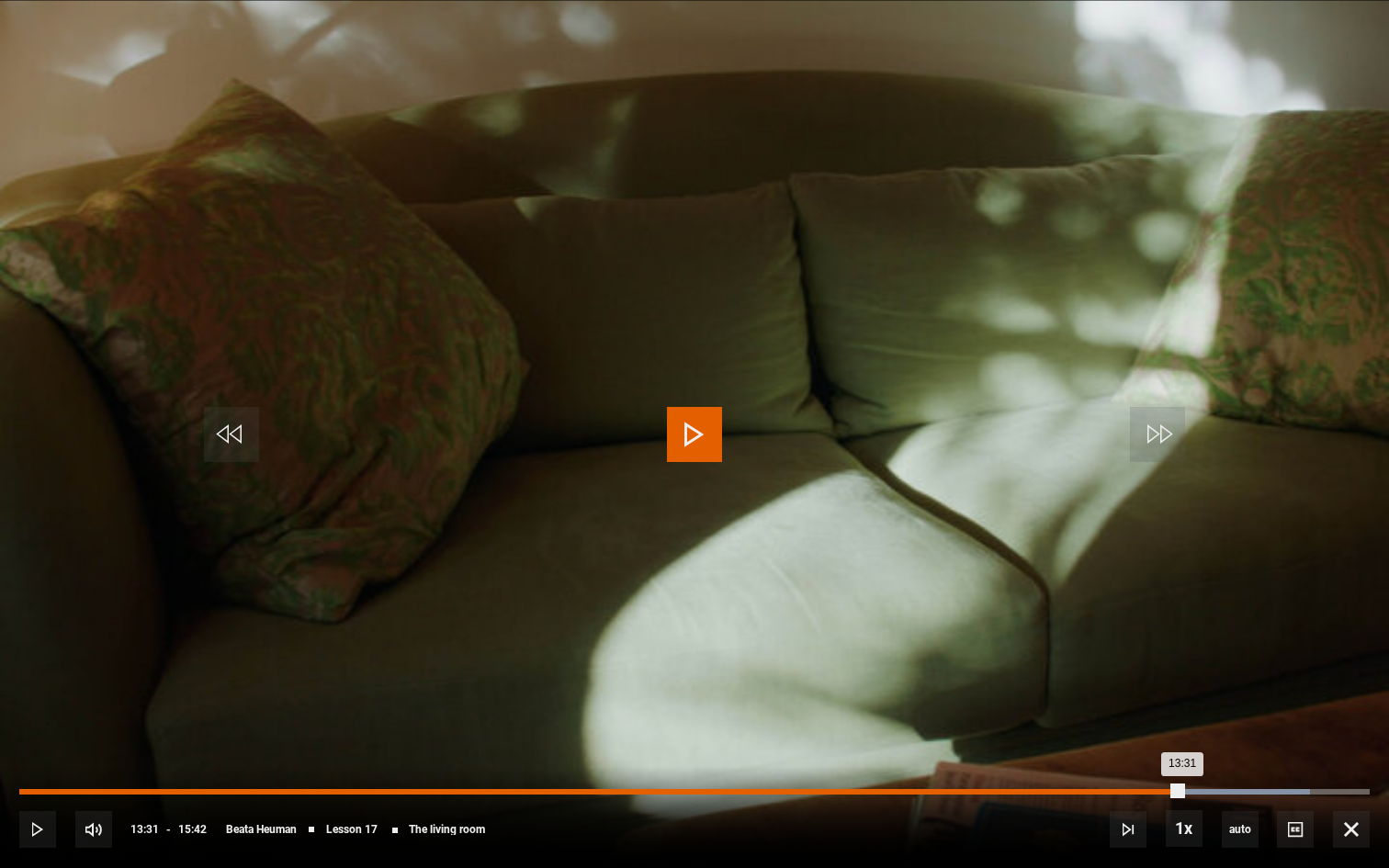 click on "Loaded :  95.54% 13:31 13:31" at bounding box center [694, 792] 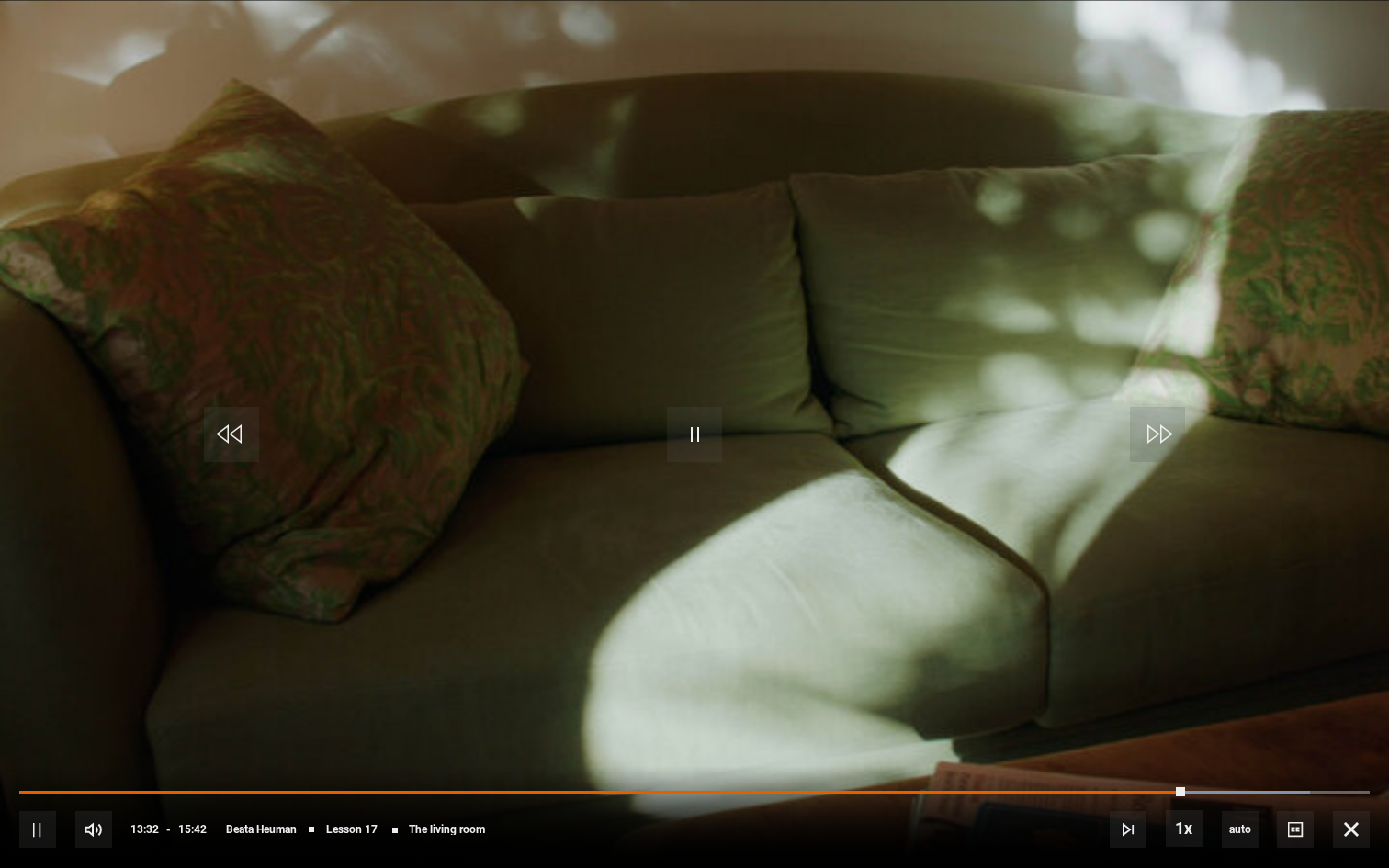 click at bounding box center [694, 434] 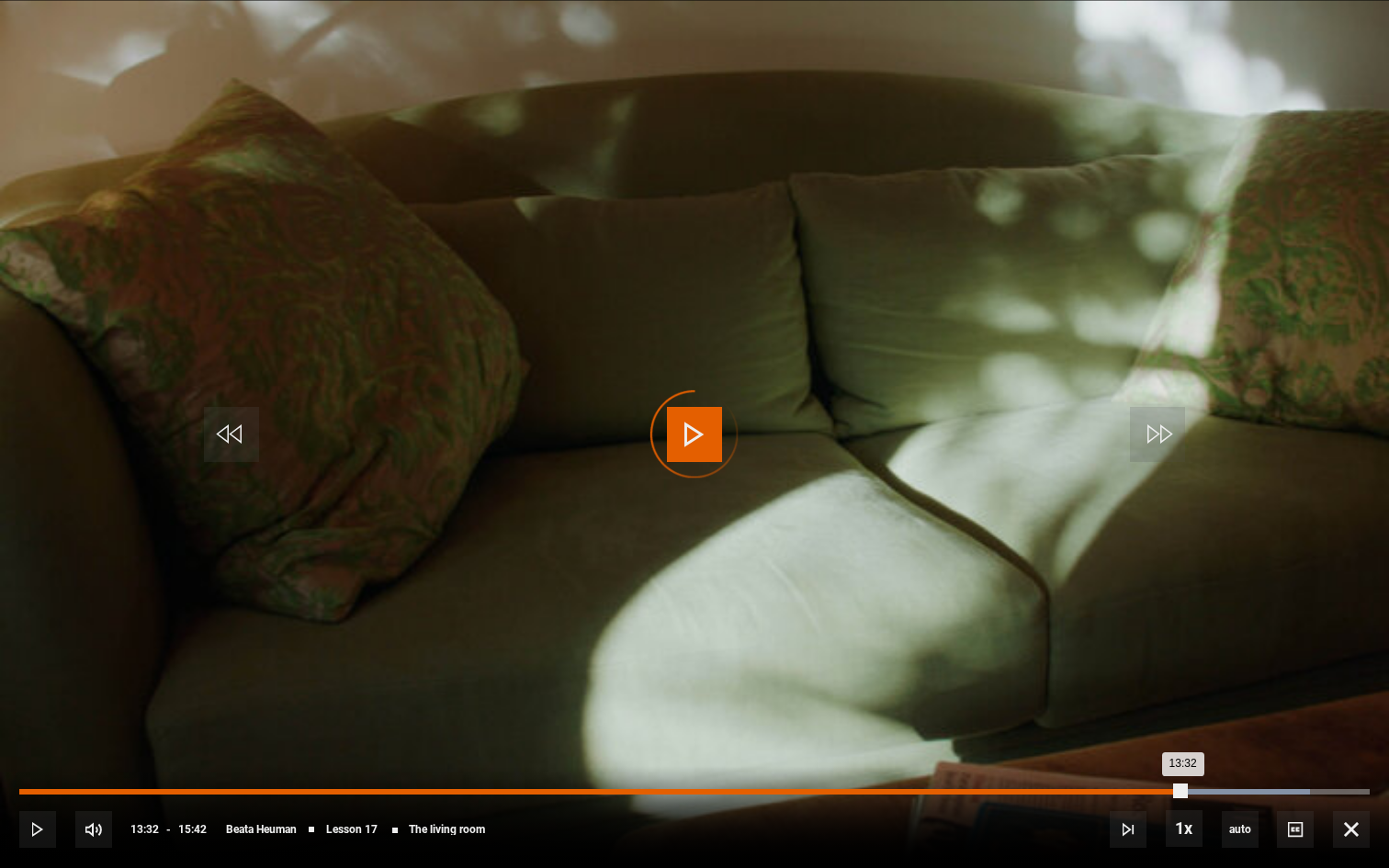 click on "11:57" at bounding box center (1048, 792) 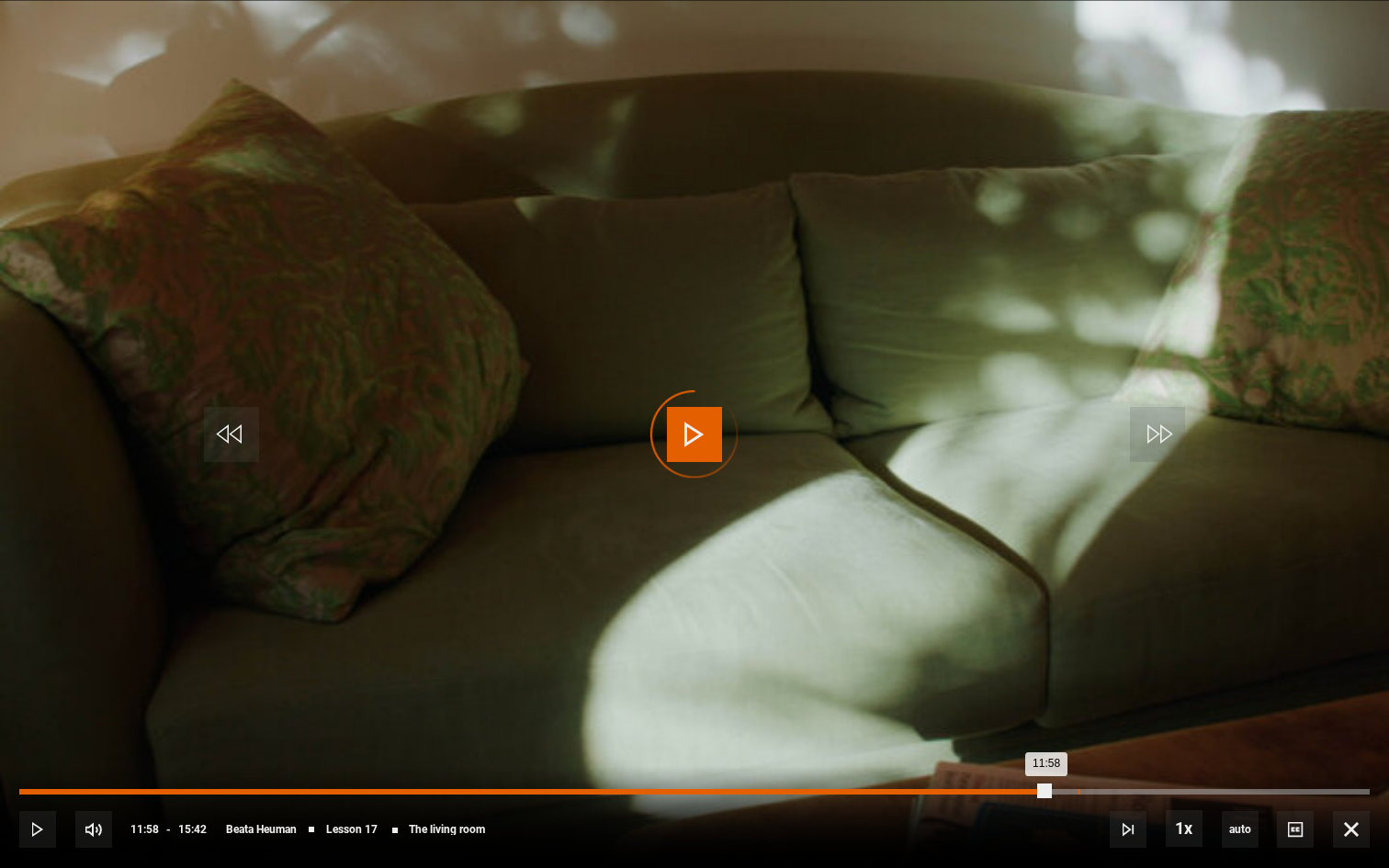 drag, startPoint x: 1048, startPoint y: 787, endPoint x: 1078, endPoint y: 791, distance: 30.26549 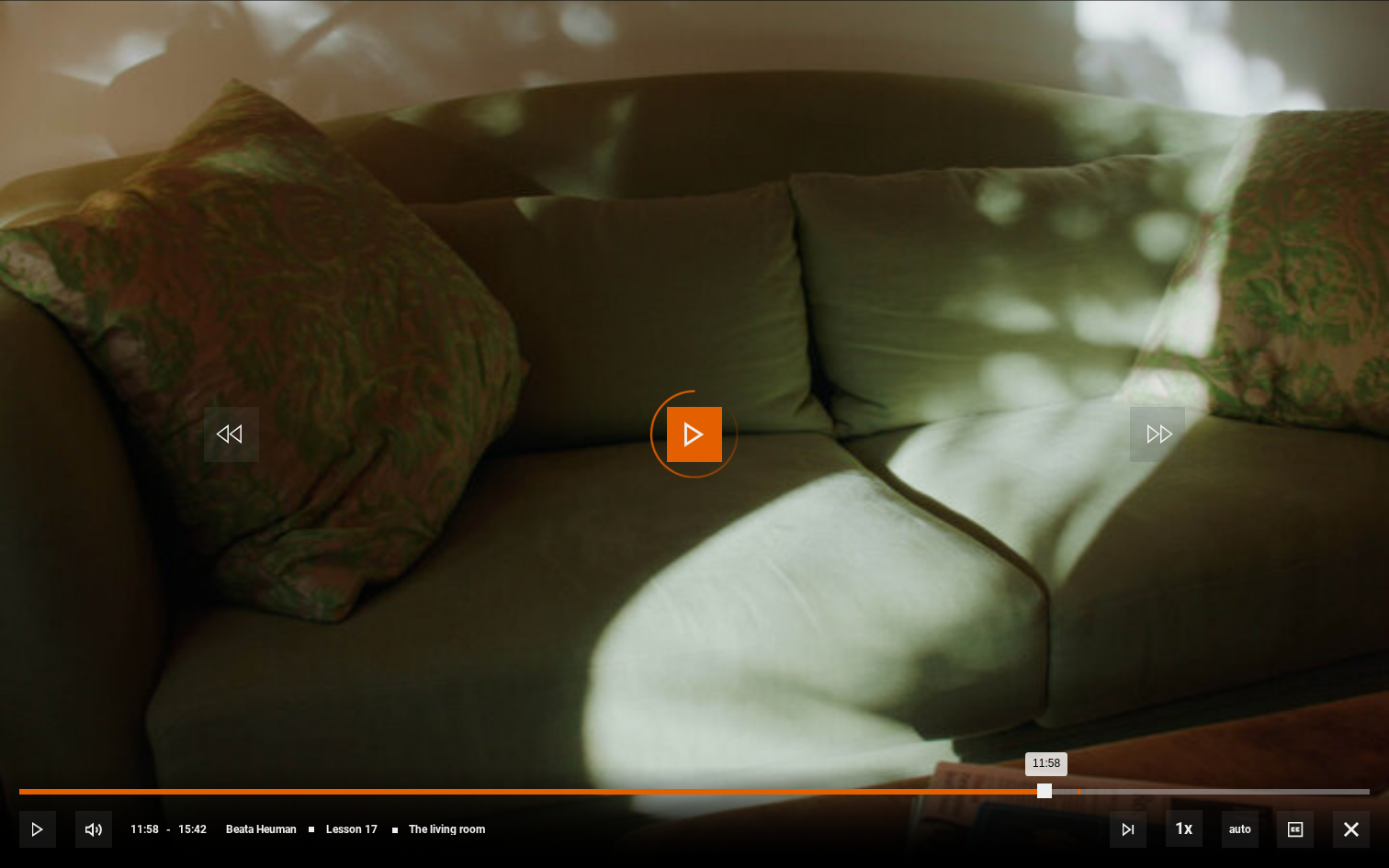 click on "Loaded :  0.00% 12:18 11:58" at bounding box center (694, 792) 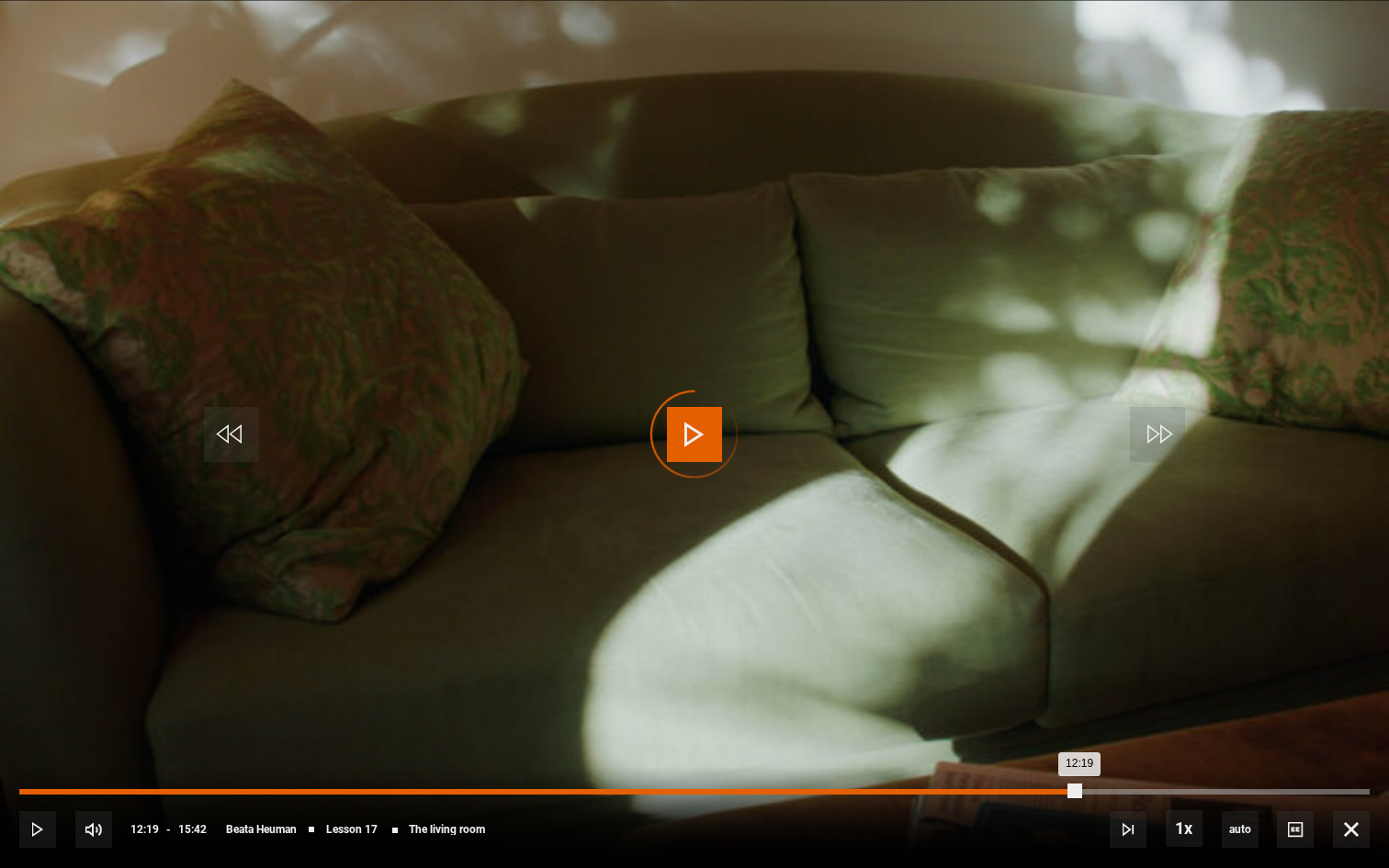click on "12:19" at bounding box center (549, 792) 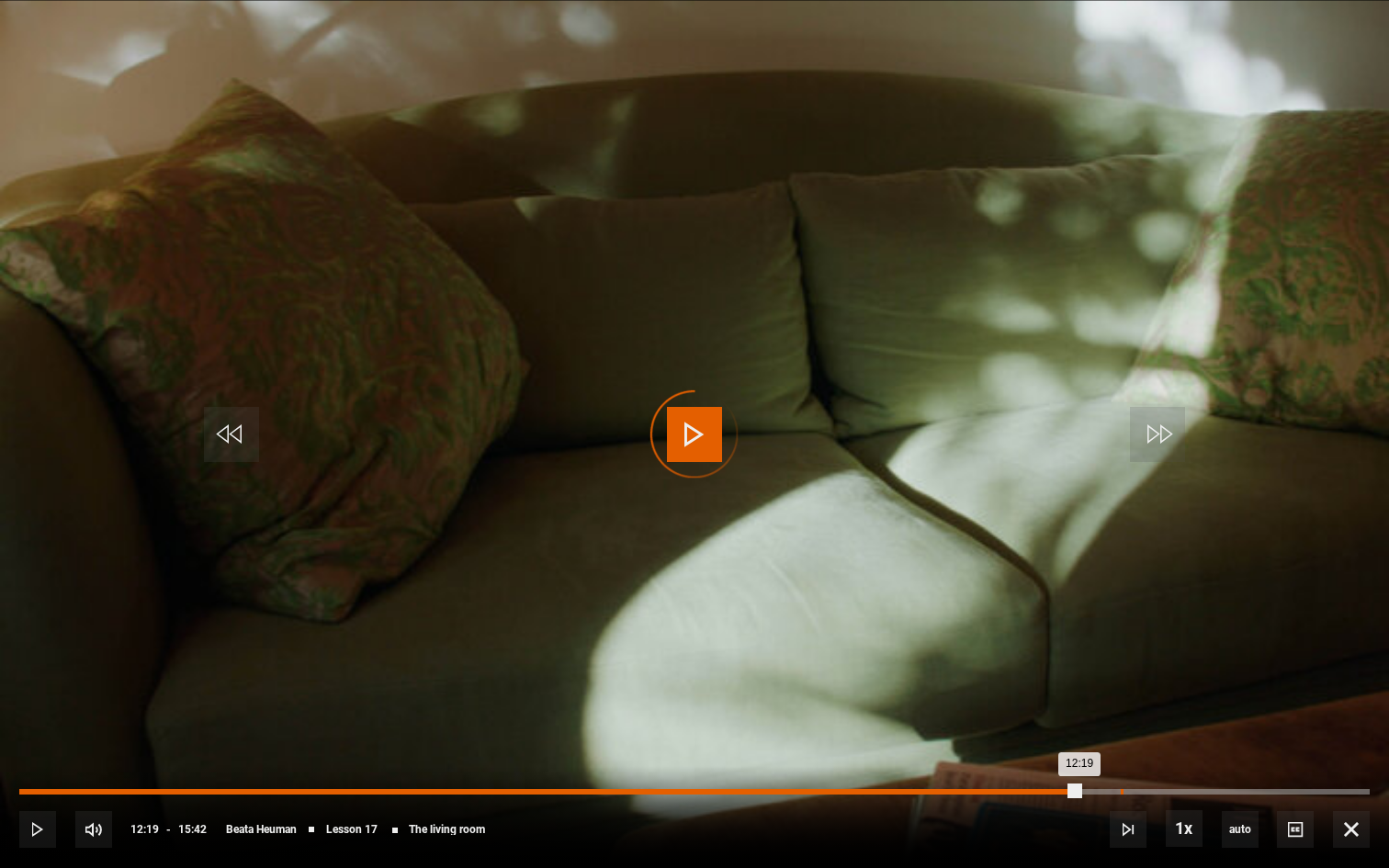 click on "12:48" at bounding box center [1122, 792] 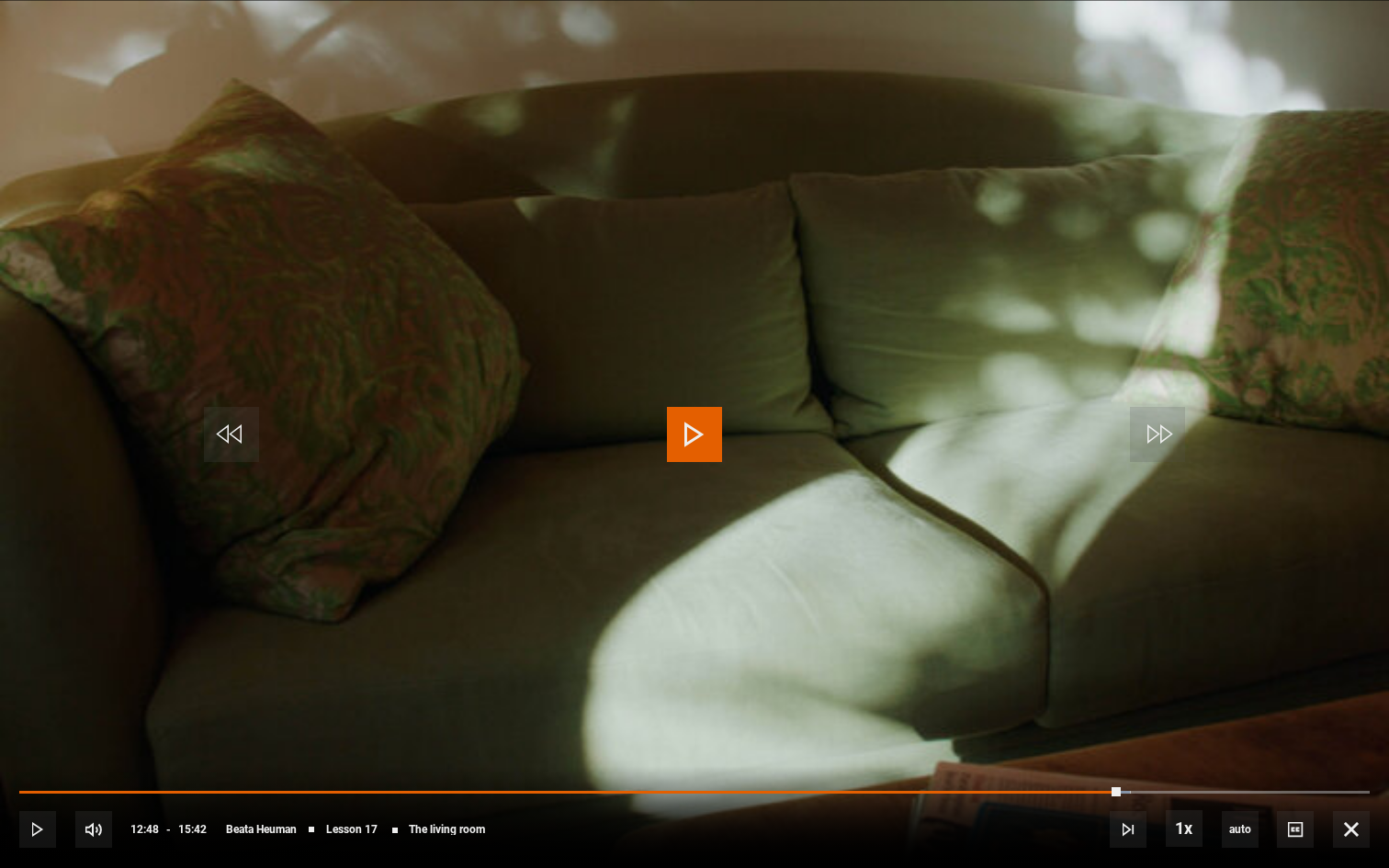 click on "10s Skip Back 10 seconds Play 10s Skip Forward 10 seconds Loaded :  82.27% 13:00 12:48 Play Mute Current Time  12:48 - Duration  15:42
Beata Heuman
Lesson 17
The living room
1x Playback Rate 2x 1.5x 1x , selected 0.5x auto Quality 360p 720p 1080p 2160p Auto , selected Captions captions off , selected English  Captions" at bounding box center [694, 817] 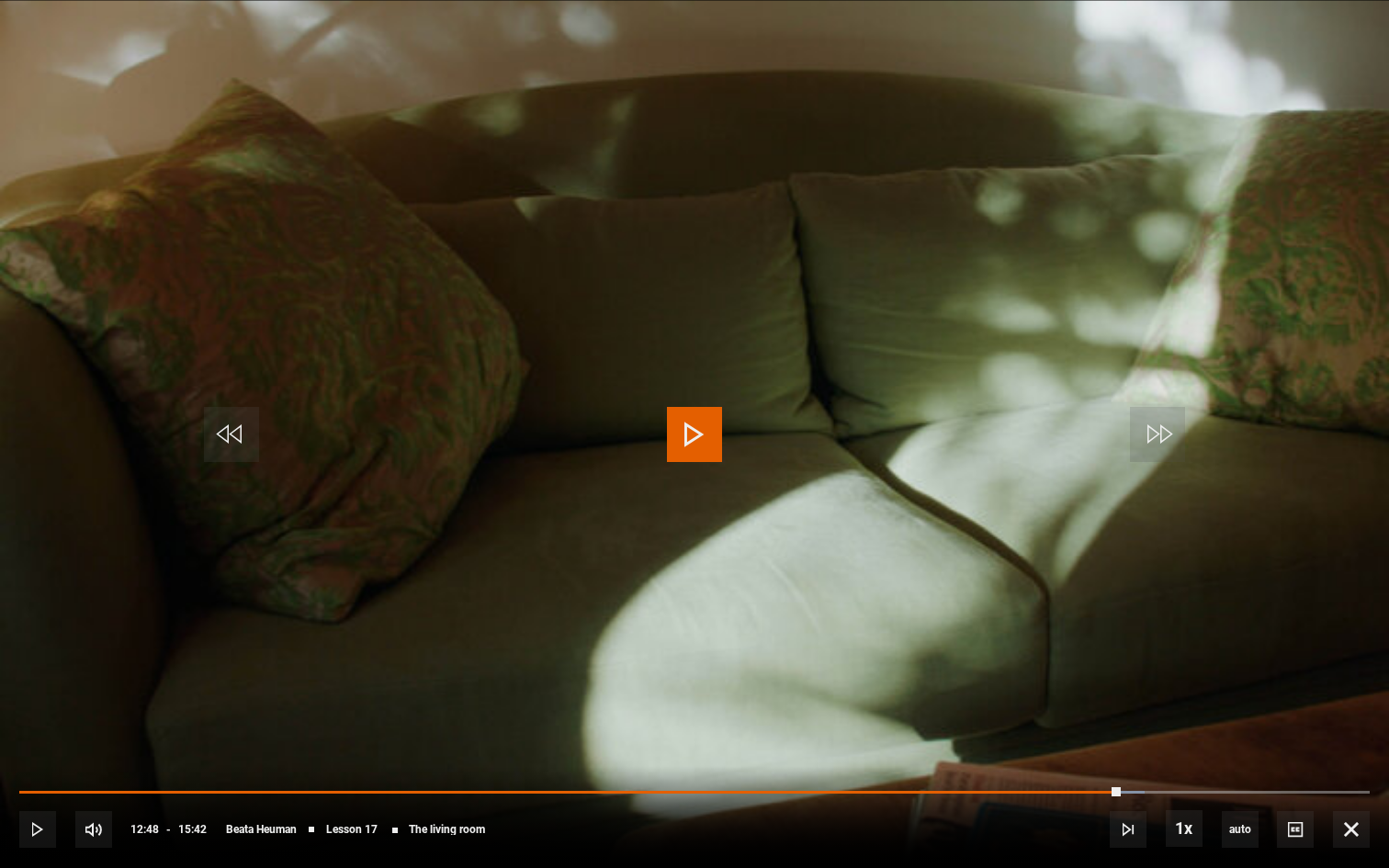 click on "10s Skip Back 10 seconds Play 10s Skip Forward 10 seconds Loaded :  83.33% 13:00 12:48 Play Mute Current Time  12:48 - Duration  15:42
Beata Heuman
Lesson 17
The living room
1x Playback Rate 2x 1.5x 1x , selected 0.5x auto Quality 360p 720p 1080p 2160p Auto , selected Captions captions off , selected English  Captions" at bounding box center (694, 817) 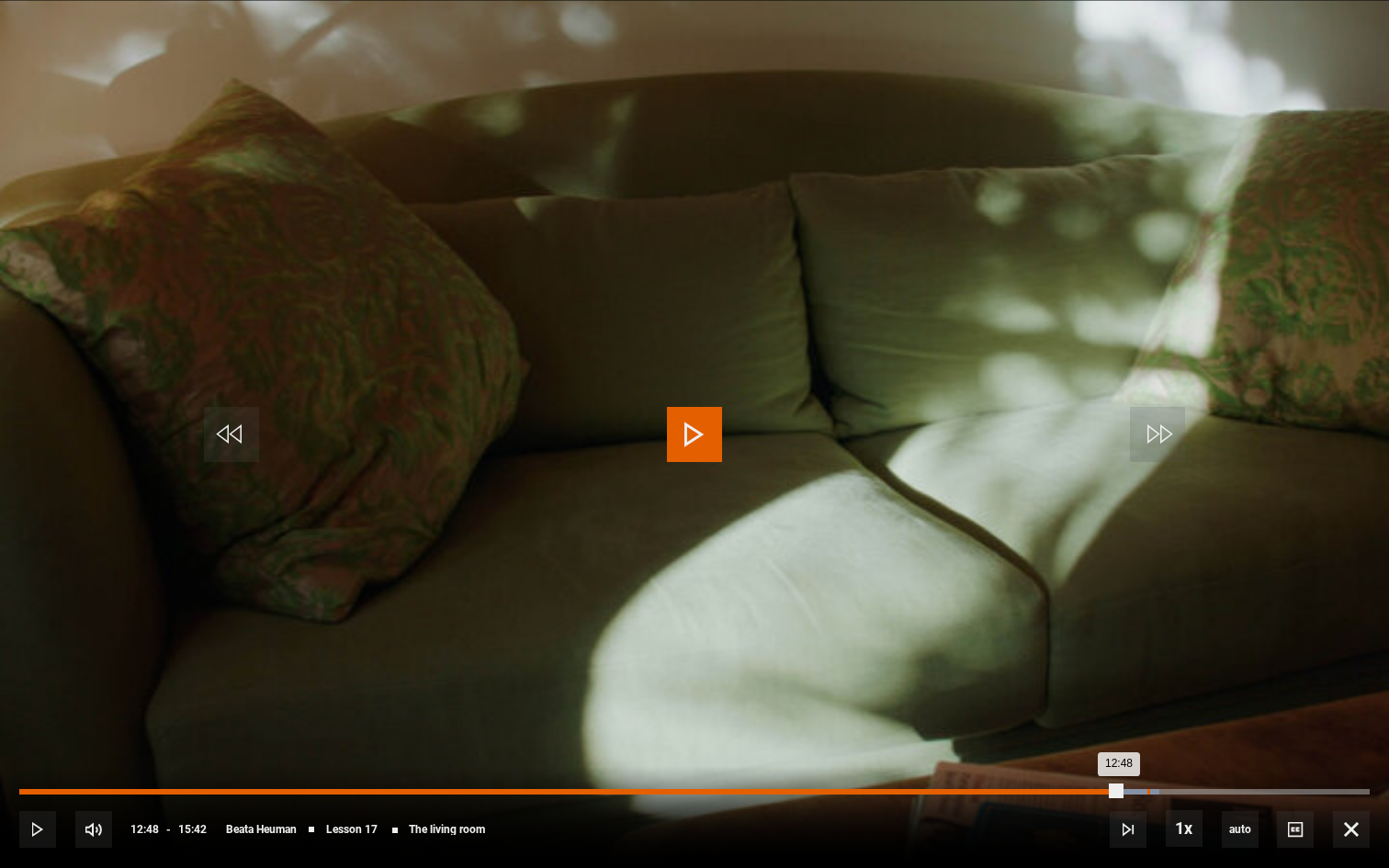 click on "Loaded :  84.39% 13:06 12:48" at bounding box center [694, 792] 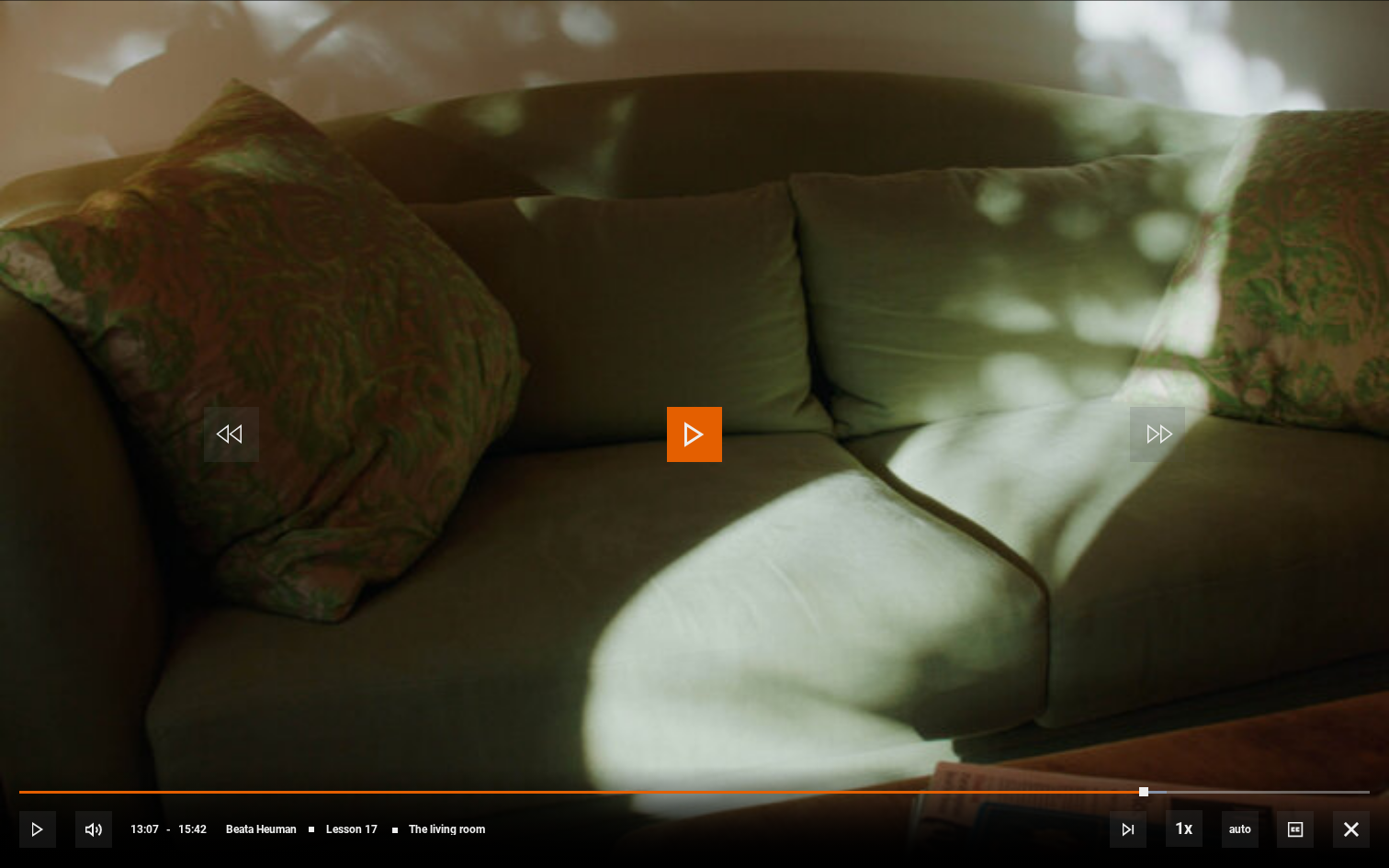 click on "10s Skip Back 10 seconds Play 10s Skip Forward 10 seconds Loaded :  84.93% 13:23 13:07 Play Mute Current Time  13:07 - Duration  15:42
Beata Heuman
Lesson 17
The living room
1x Playback Rate 2x 1.5x 1x , selected 0.5x auto Quality 360p 720p 1080p 2160p Auto , selected Captions captions off , selected English  Captions" at bounding box center [694, 817] 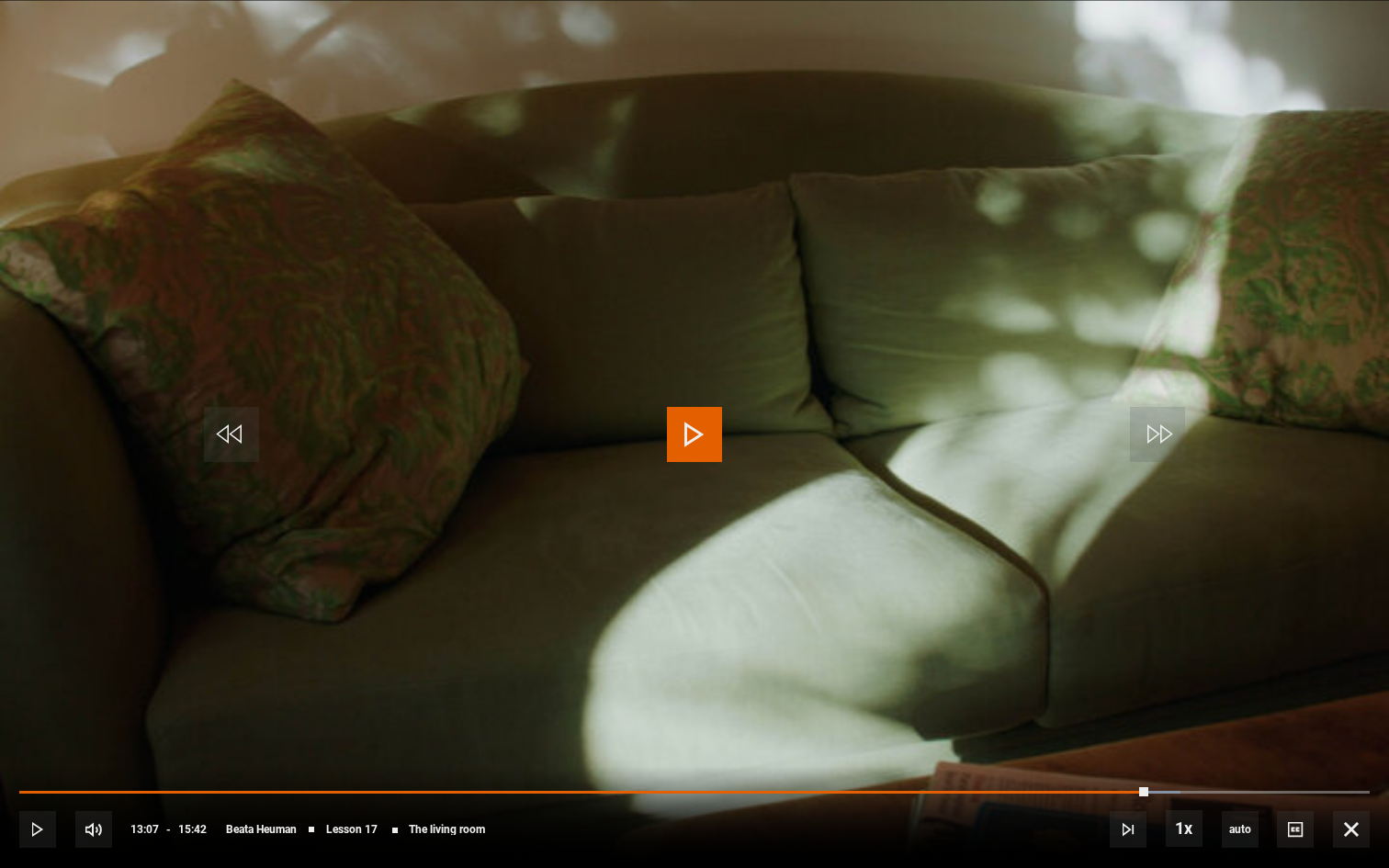 click on "10s Skip Back 10 seconds Play 10s Skip Forward 10 seconds Loaded :  85.99% 13:15 13:07 Play Mute Current Time  13:07 - Duration  15:42
Beata Heuman
Lesson 17
The living room
1x Playback Rate 2x 1.5x 1x , selected 0.5x auto Quality 360p 720p 1080p 2160p Auto , selected Captions captions off , selected English  Captions" at bounding box center [694, 817] 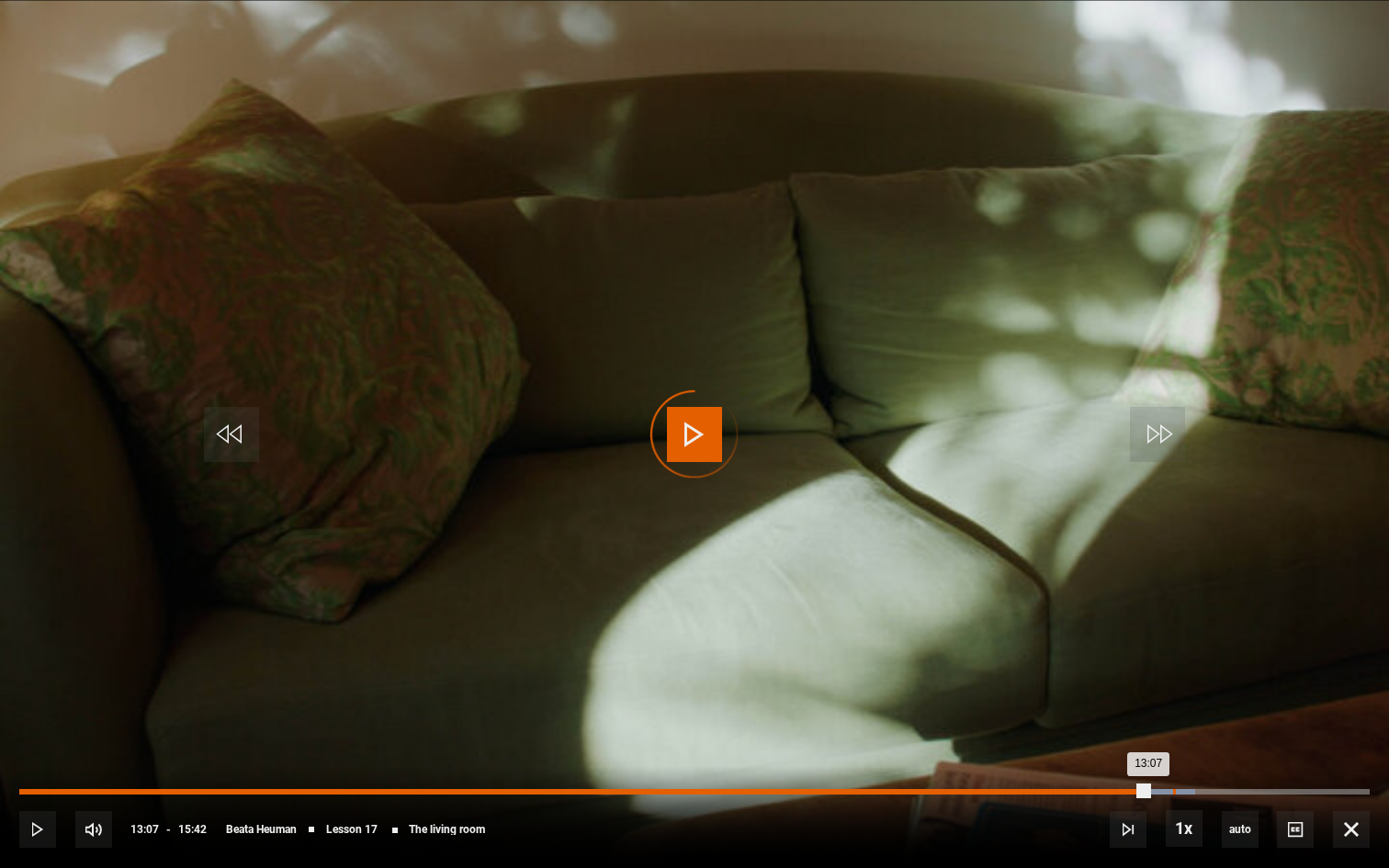click on "Loaded :  87.05% 13:24 13:07" at bounding box center [694, 792] 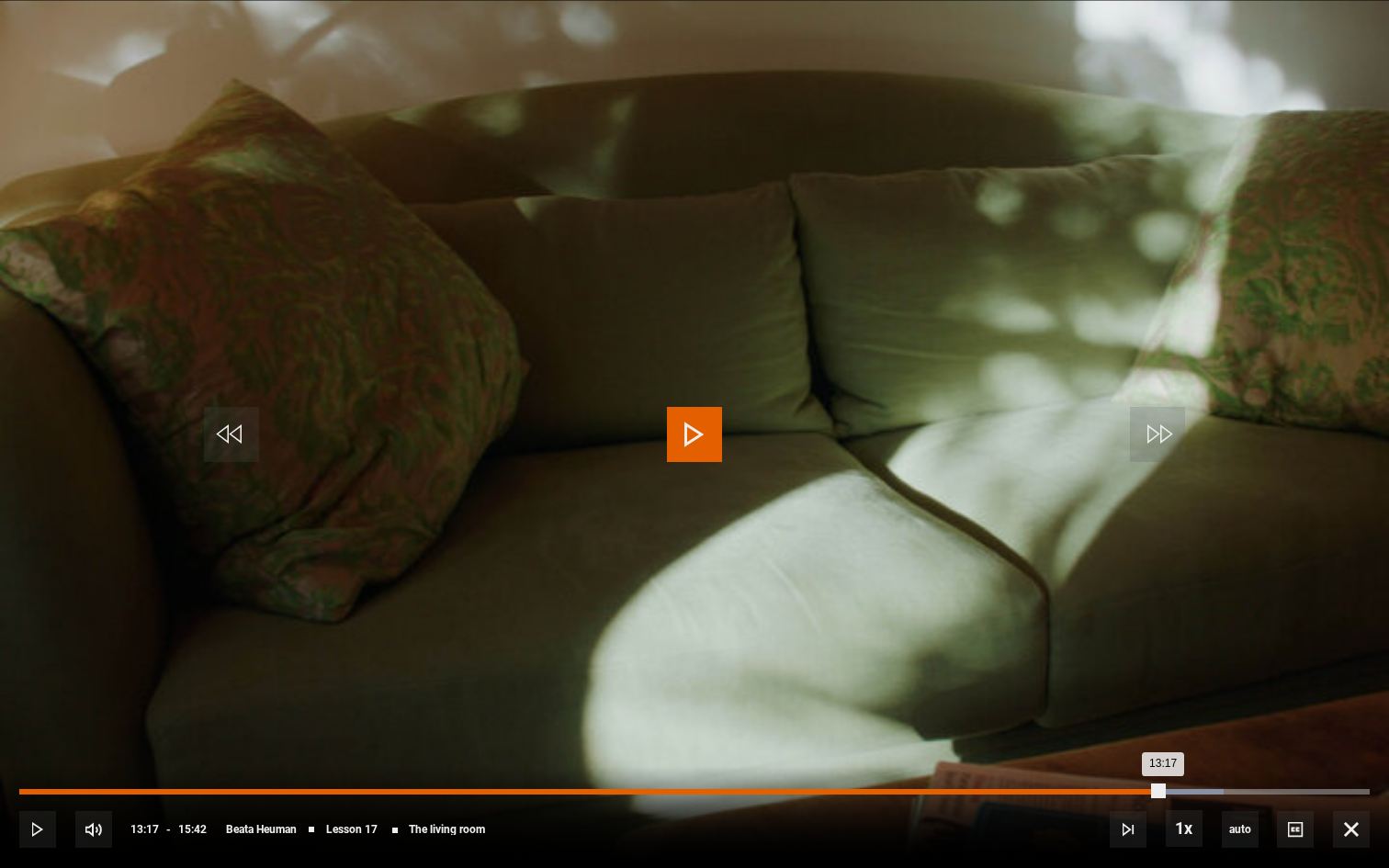 drag, startPoint x: 1171, startPoint y: 792, endPoint x: 1162, endPoint y: 793, distance: 9.055385 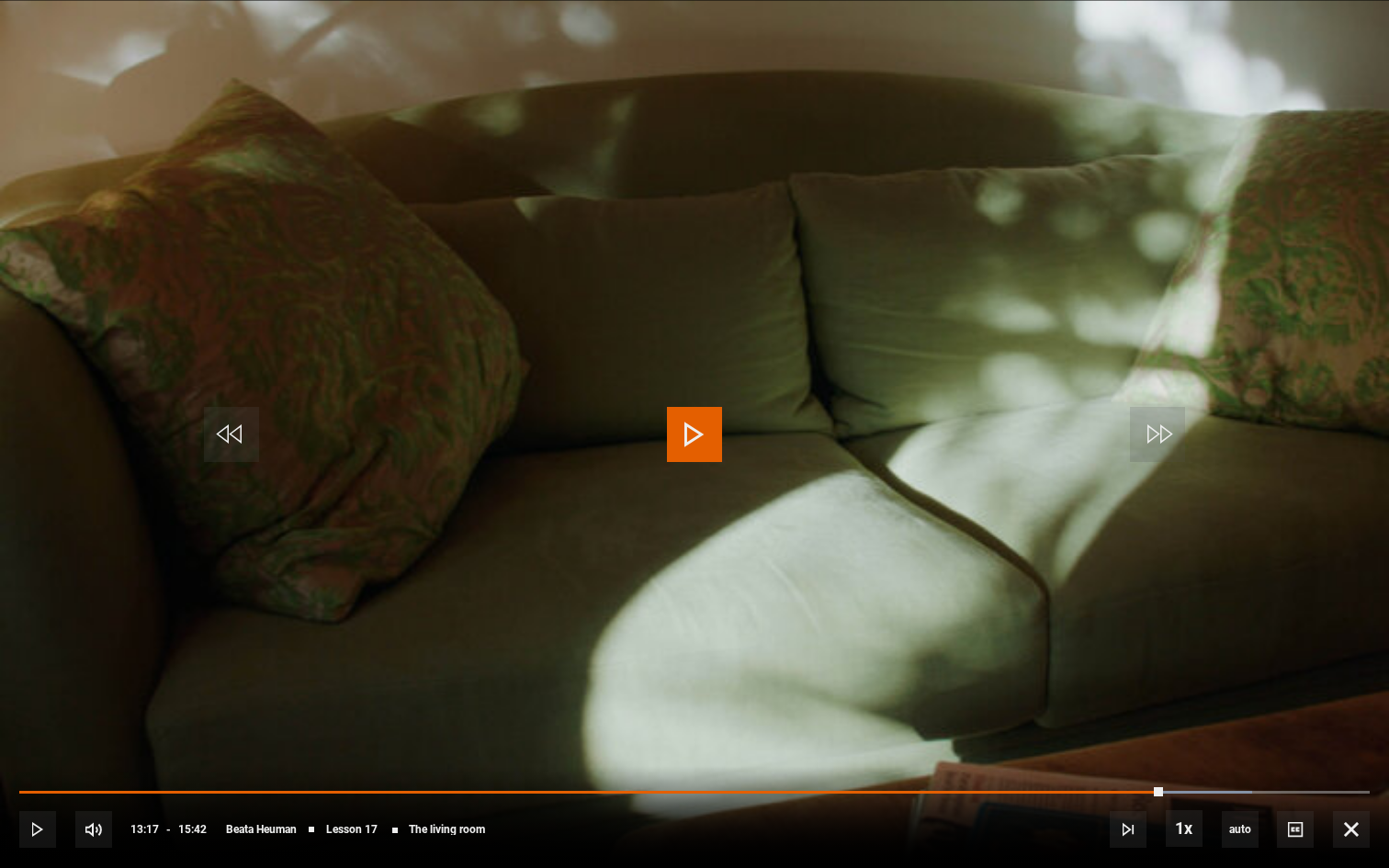 click at bounding box center (694, 434) 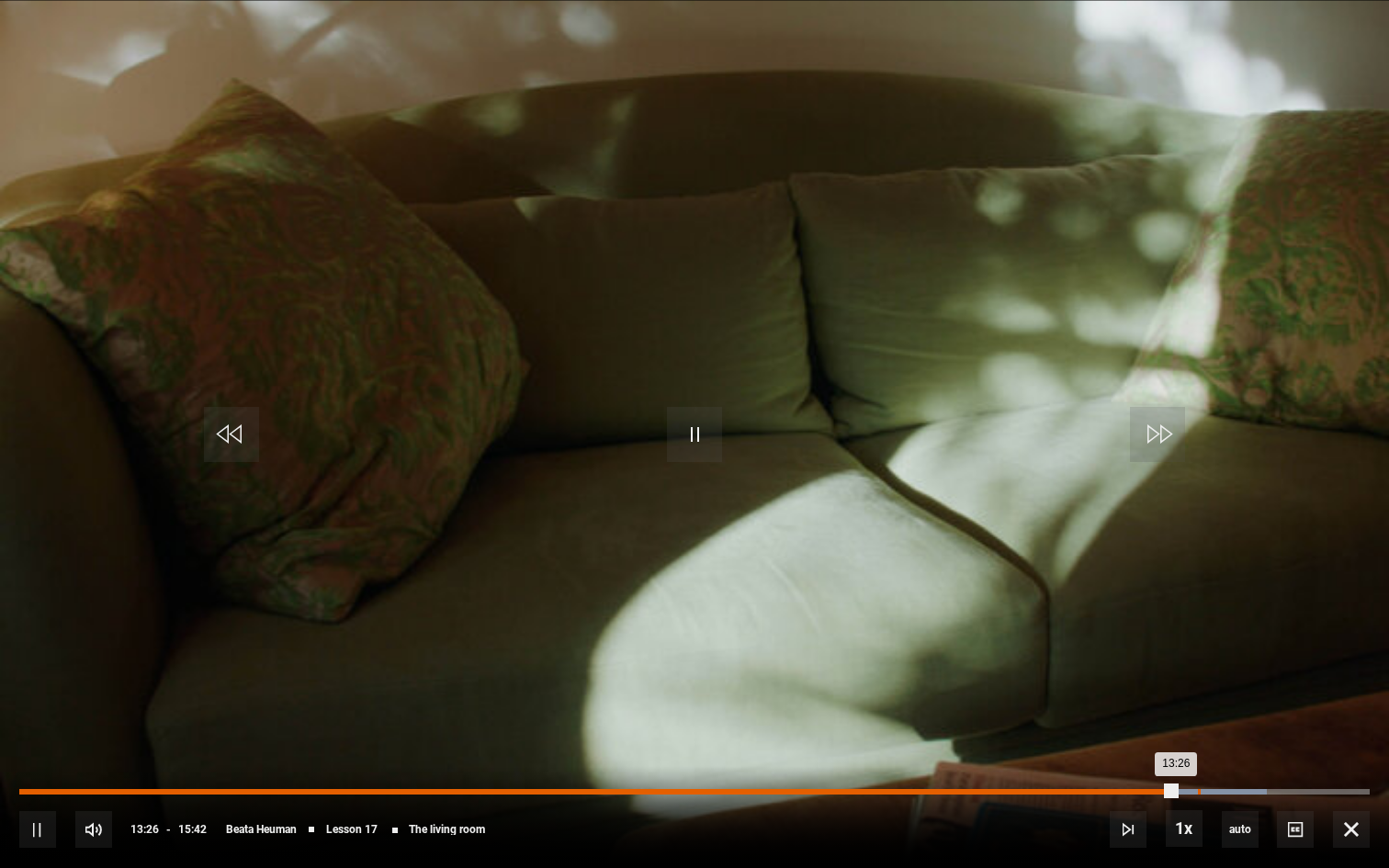 click on "Loaded :  92.36% 13:42 13:26" at bounding box center [694, 792] 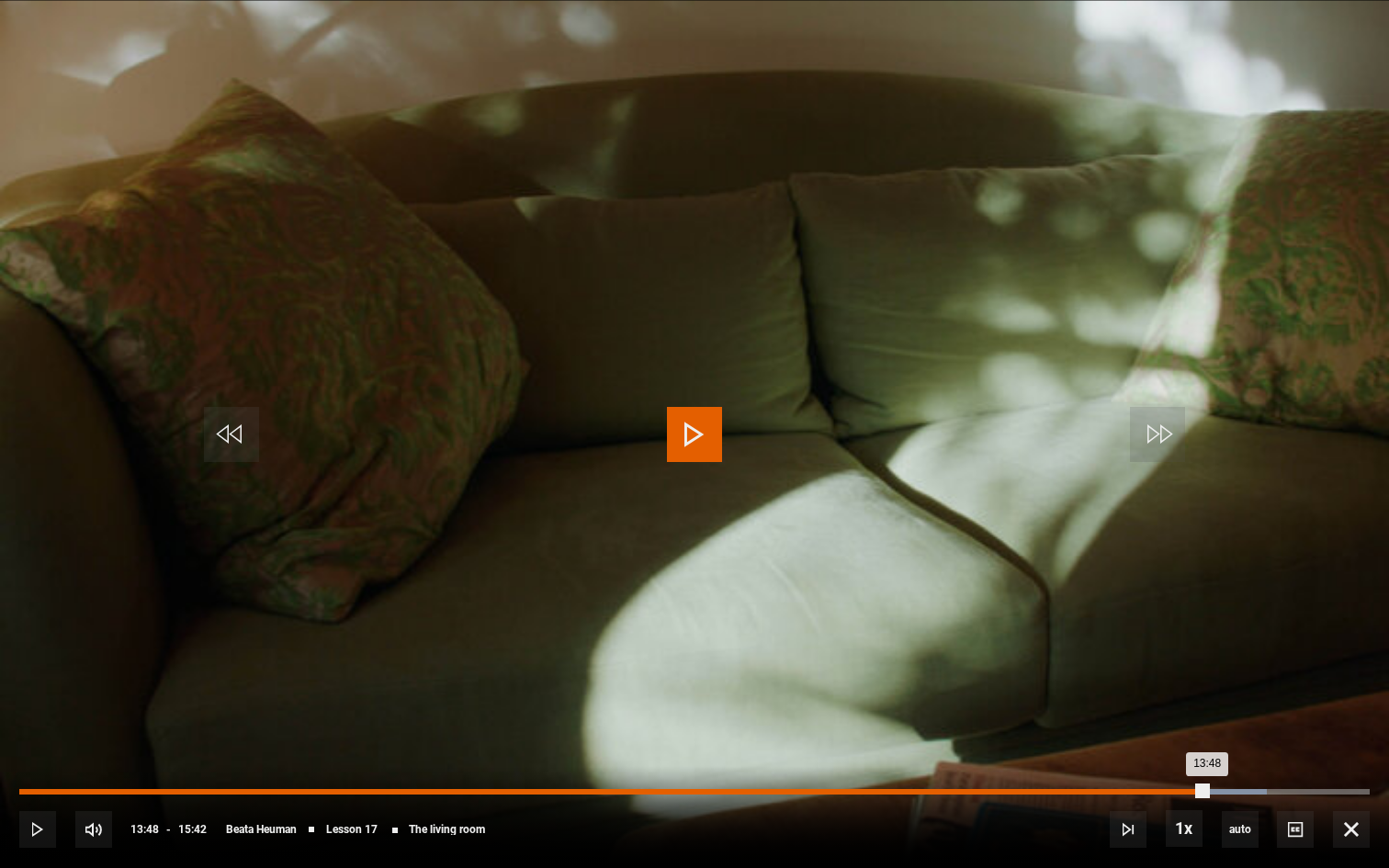 click on "Loaded :  92.36% 13:48 13:48" at bounding box center (694, 792) 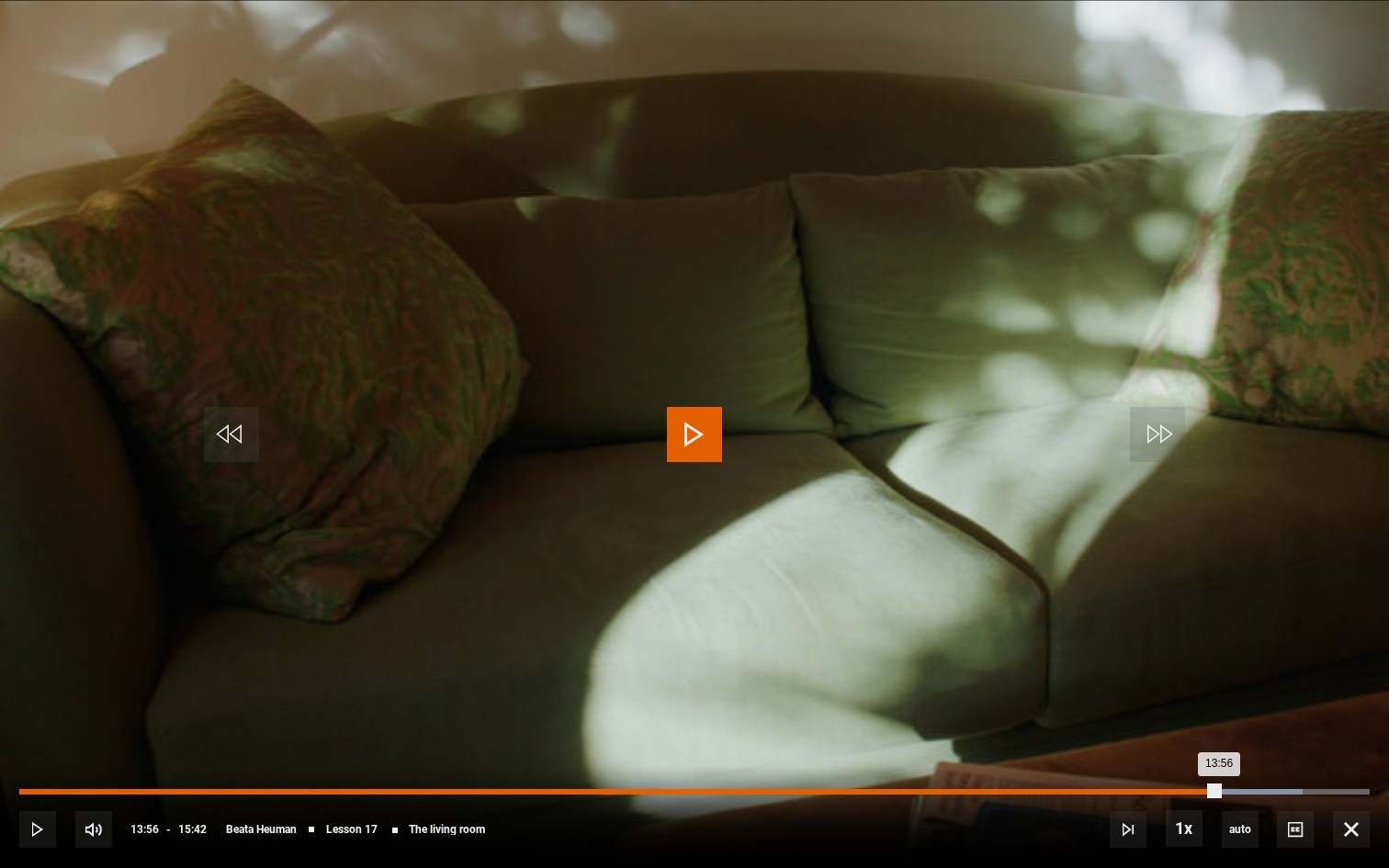 click on "Loaded :  95.01% 13:56 13:56" at bounding box center (694, 792) 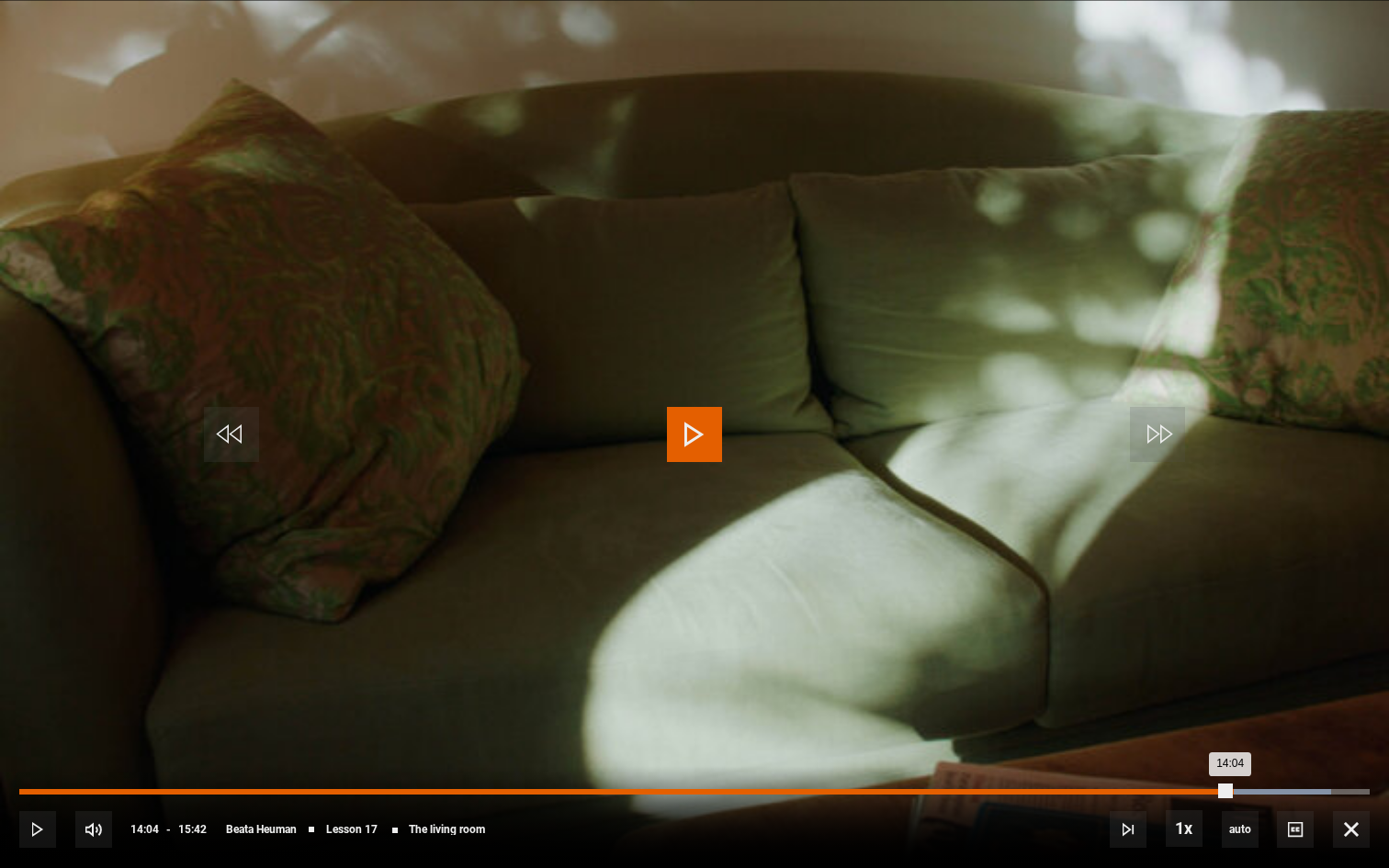 click on "14:04" at bounding box center (625, 792) 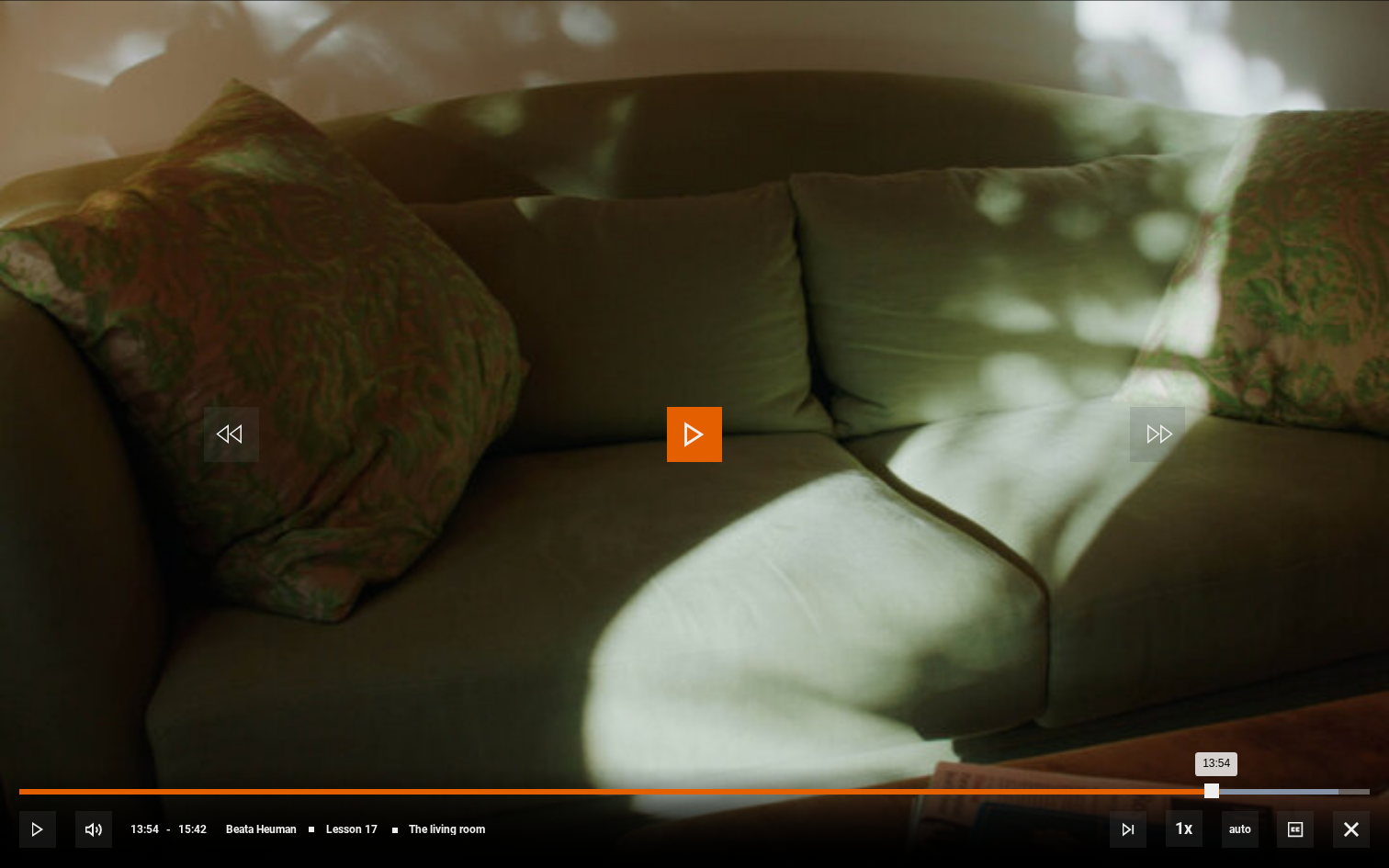 click on "13:54" at bounding box center [617, 792] 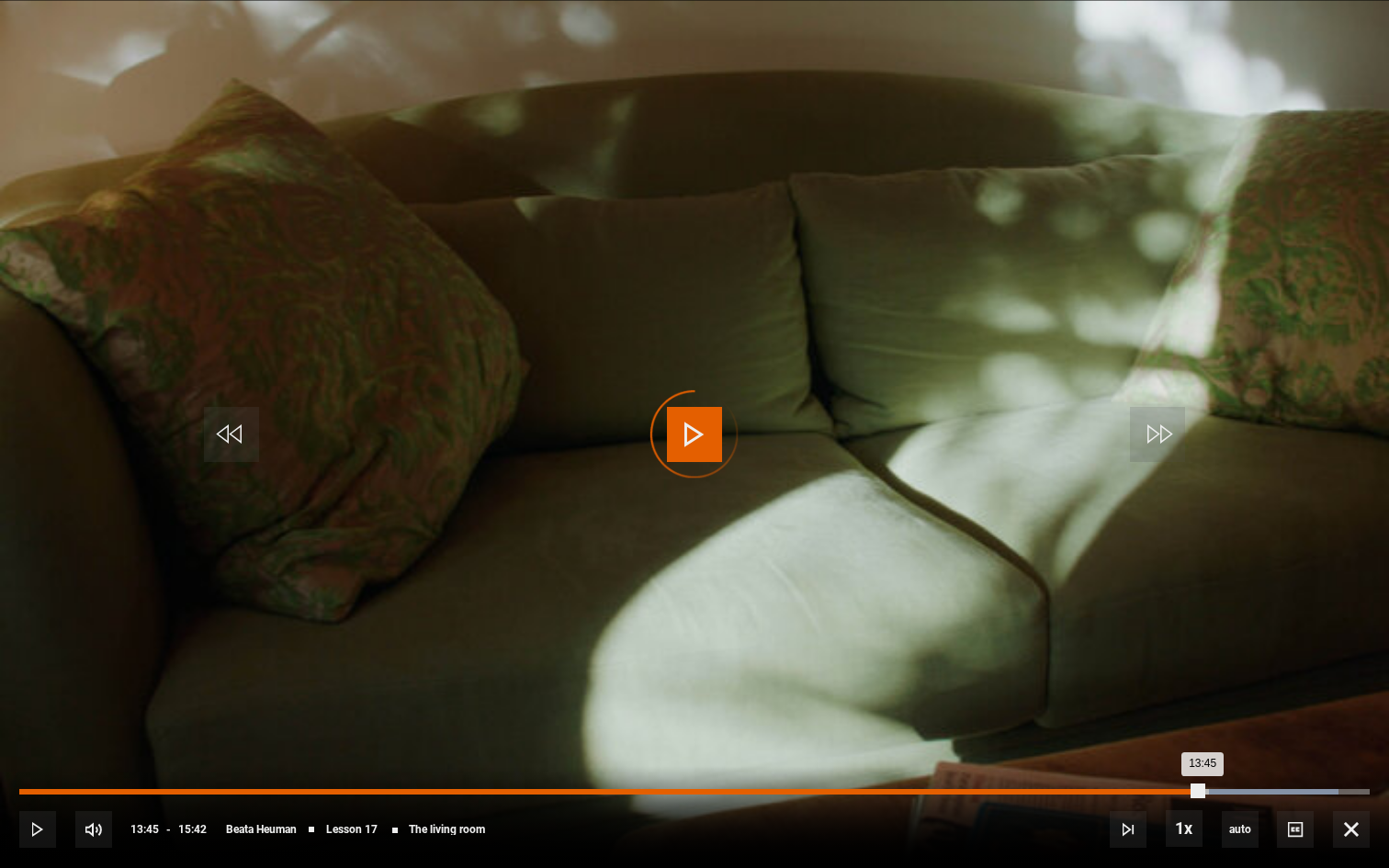 click on "Loaded :  97.66% 13:45 13:45" at bounding box center [694, 792] 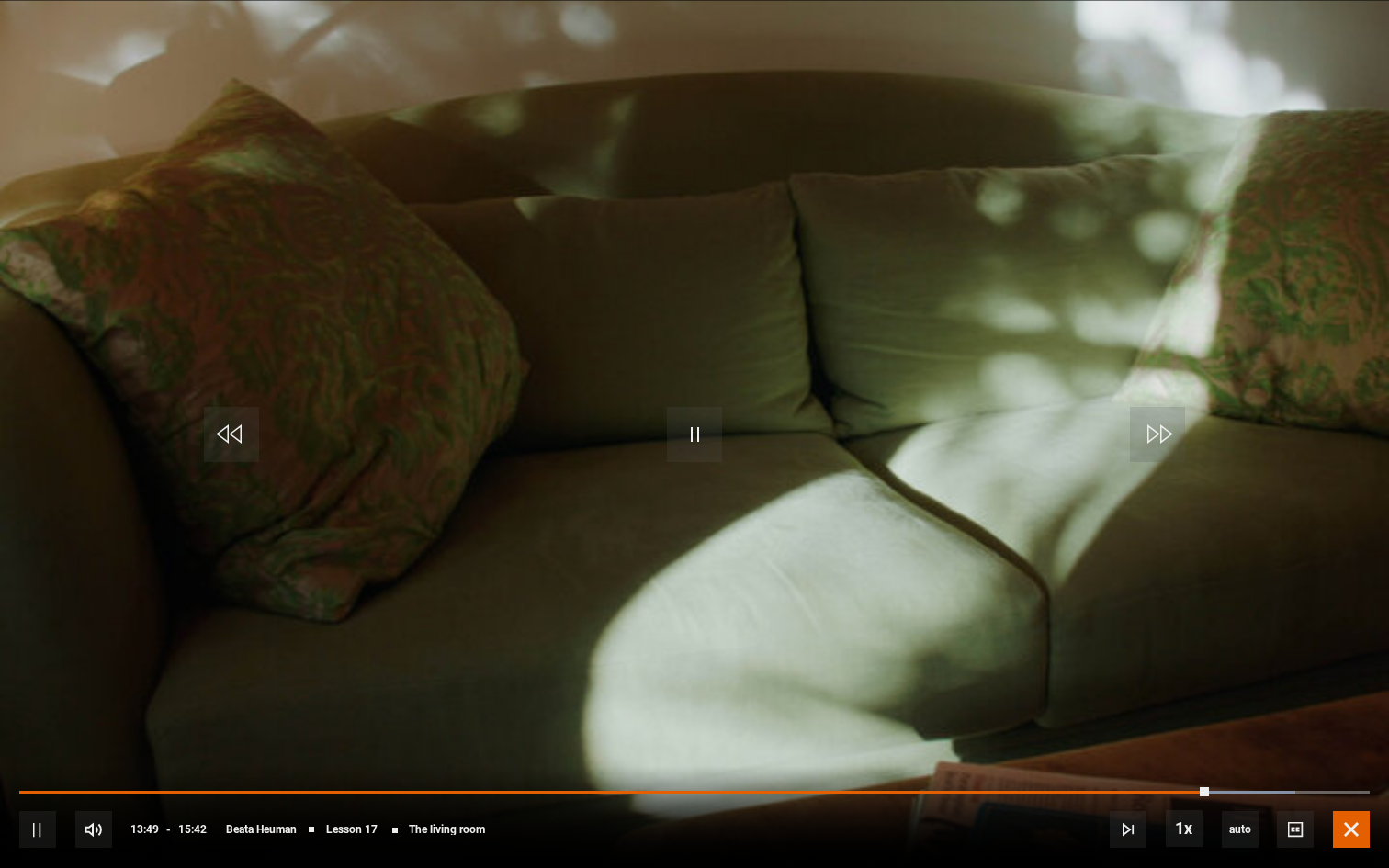 click at bounding box center (1351, 829) 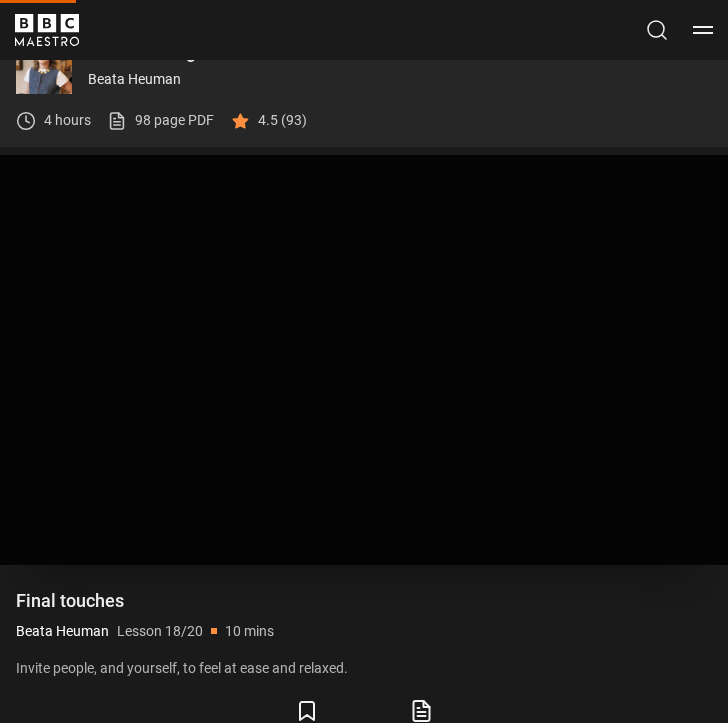 scroll, scrollTop: 723, scrollLeft: 0, axis: vertical 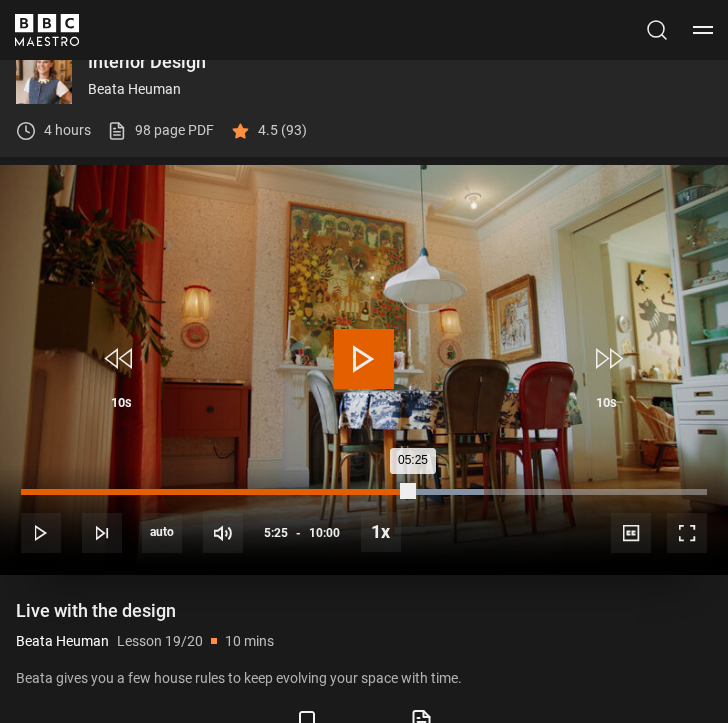 click on "05:25" at bounding box center (394, 492) 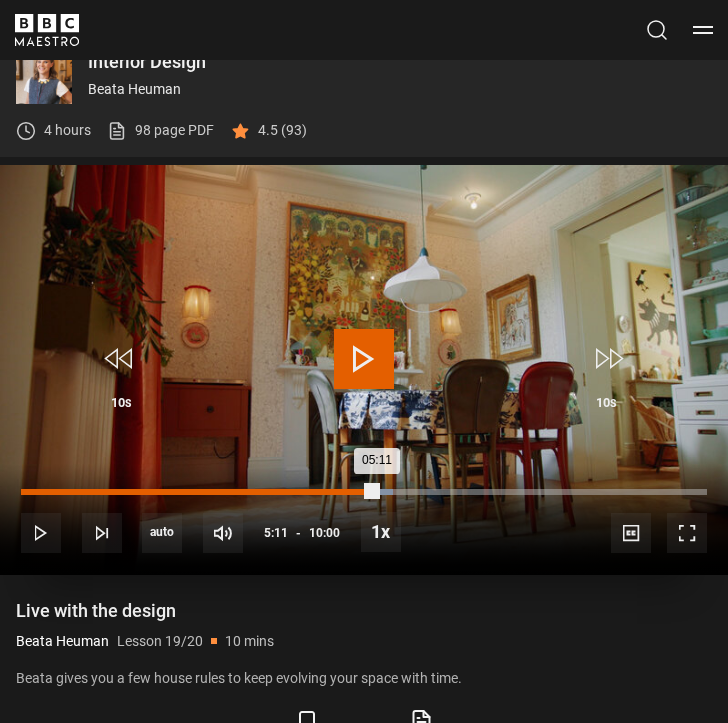 click on "Loaded :  54.17% 05:11 05:11" at bounding box center (364, 492) 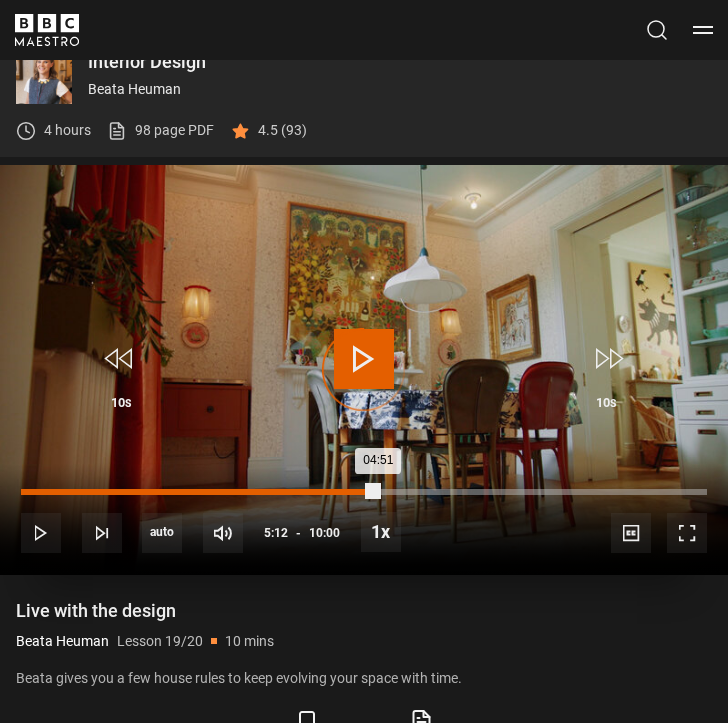 click on "04:51" at bounding box center (200, 492) 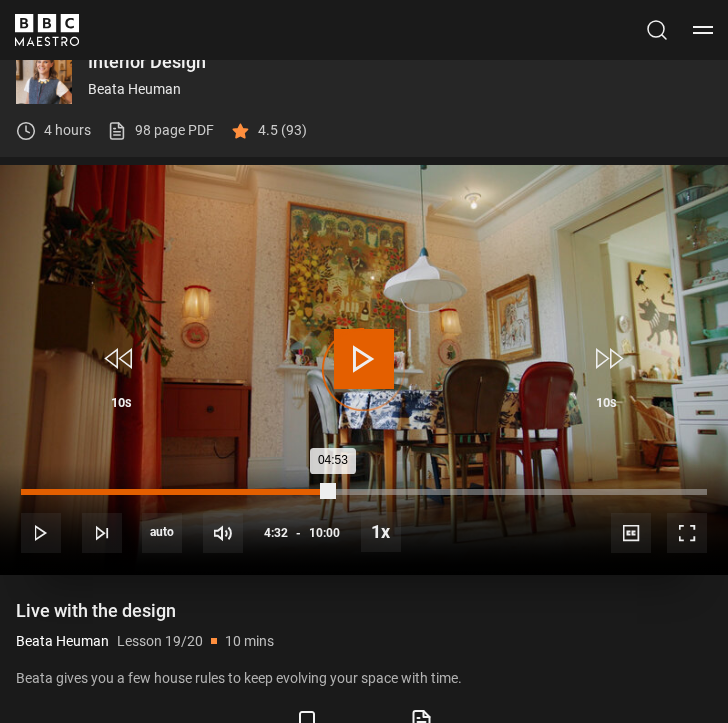 click on "Loaded :  0.00% 04:32 04:53" at bounding box center (364, 492) 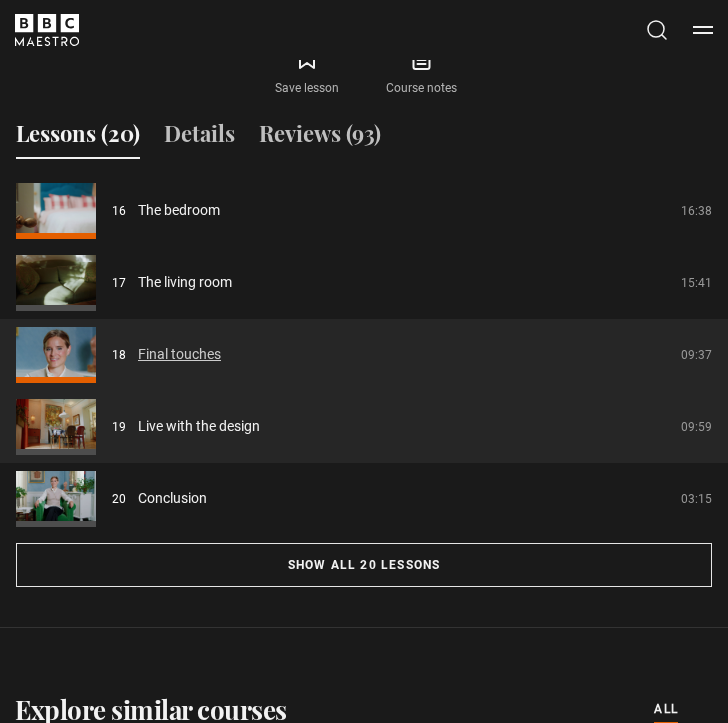 scroll, scrollTop: 1377, scrollLeft: 0, axis: vertical 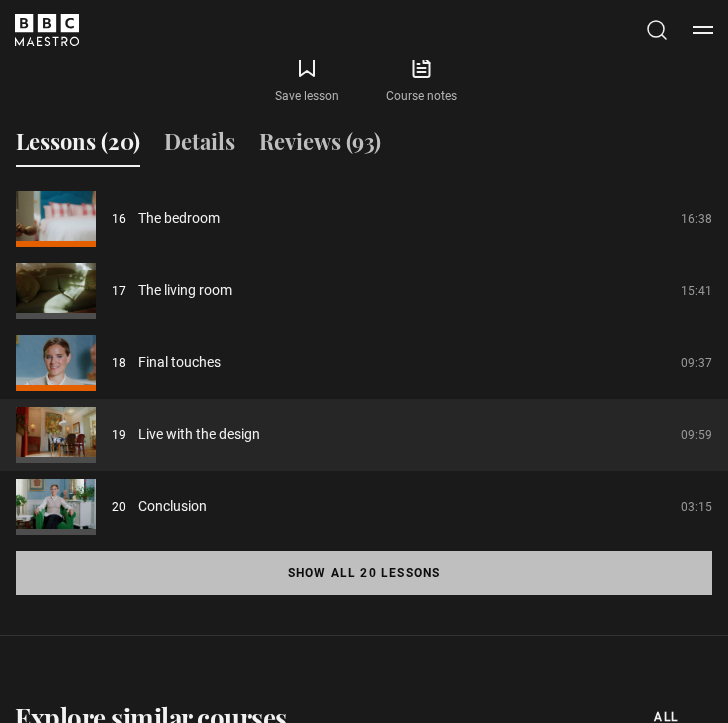 click on "Show all 20 lessons" at bounding box center (364, 573) 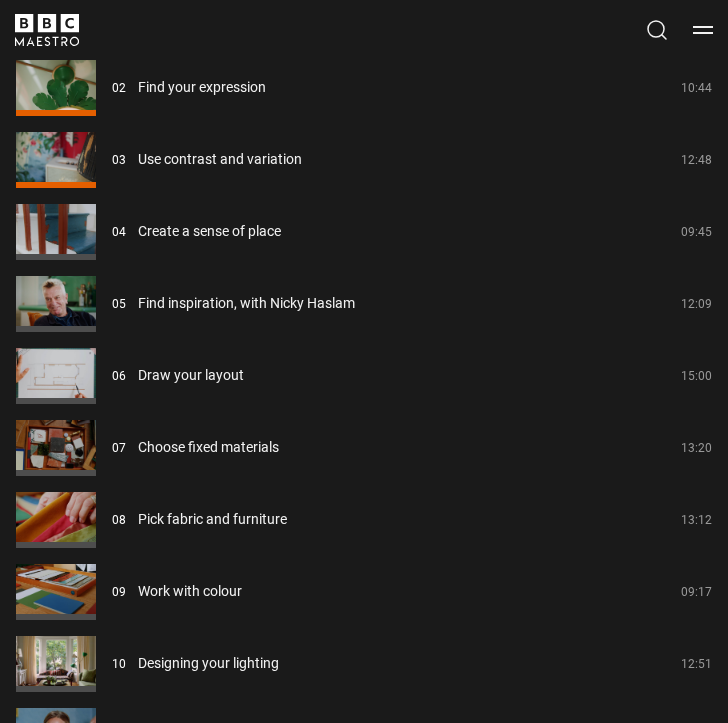 scroll, scrollTop: 1653, scrollLeft: 0, axis: vertical 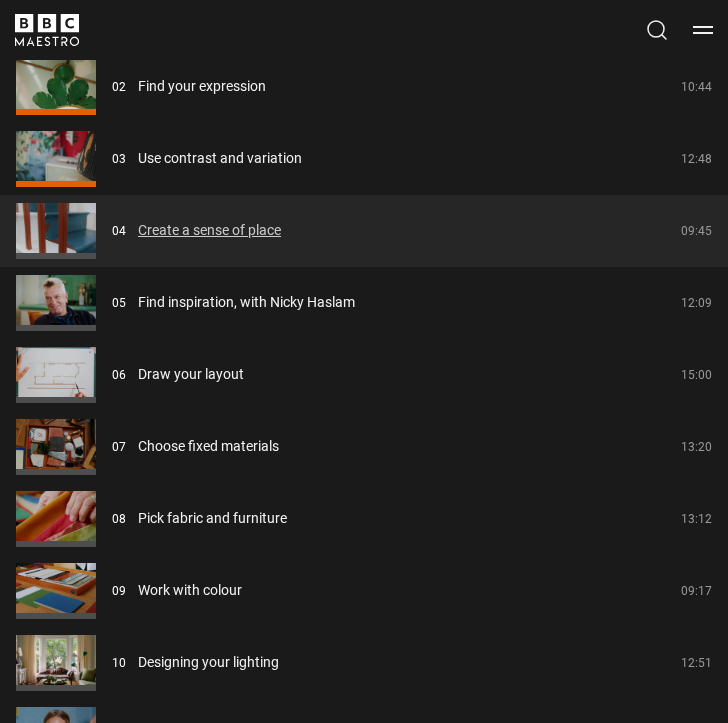 click on "Create a sense of place" at bounding box center (209, 230) 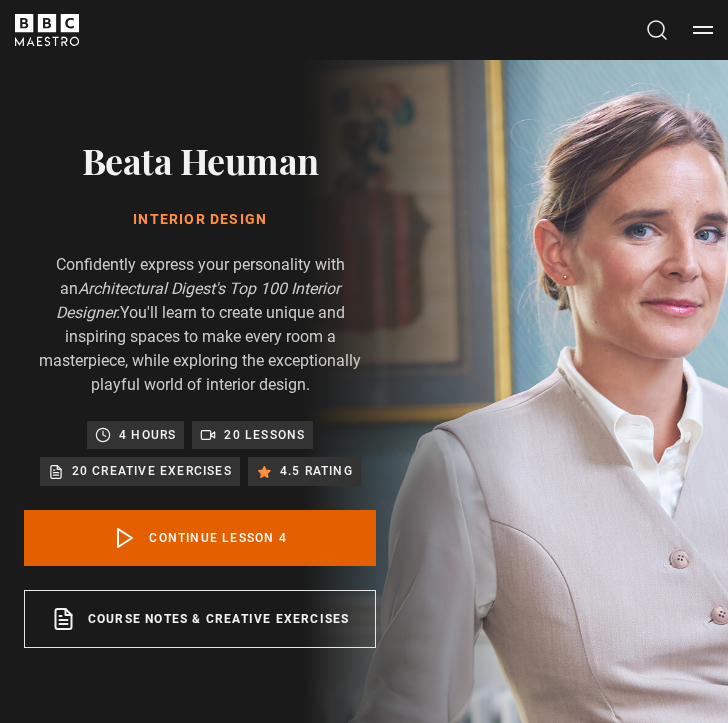 scroll, scrollTop: 786, scrollLeft: 0, axis: vertical 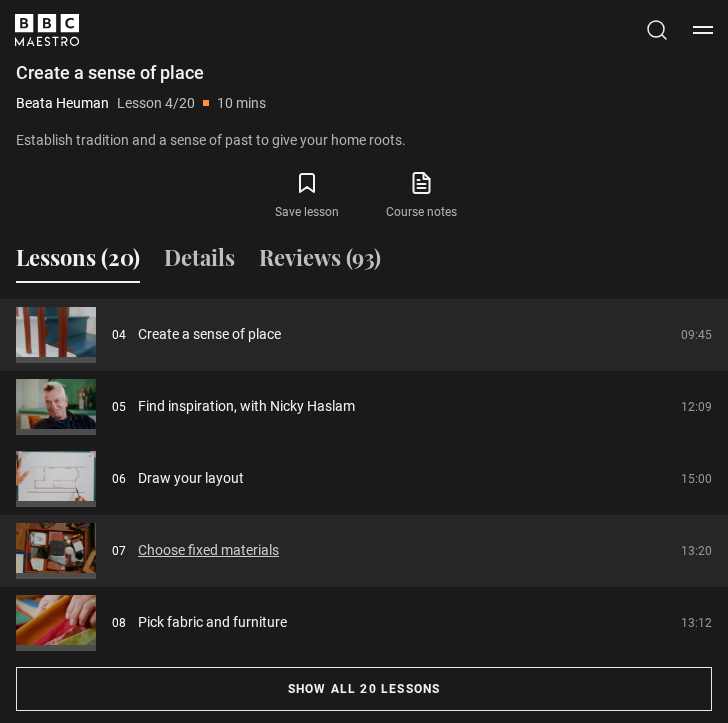 click on "Choose fixed materials" at bounding box center [208, 550] 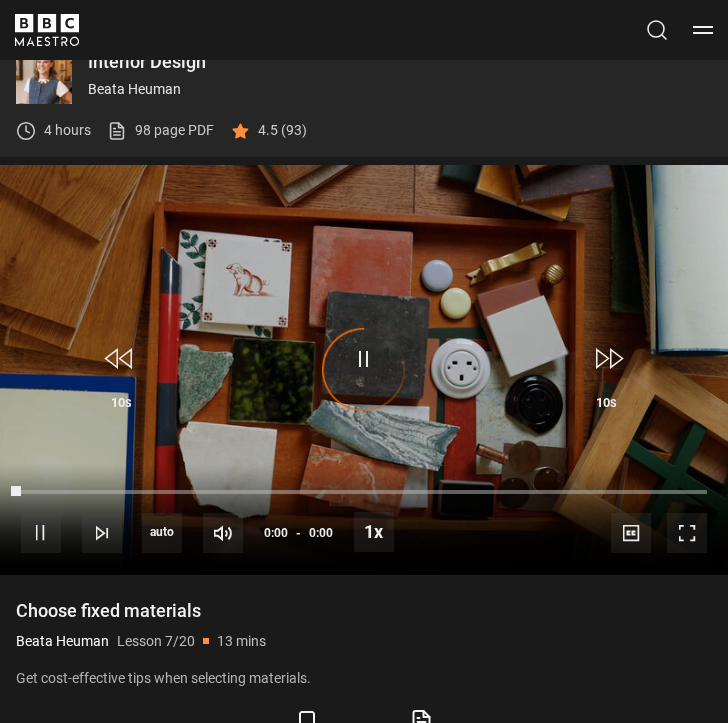 scroll, scrollTop: 0, scrollLeft: 0, axis: both 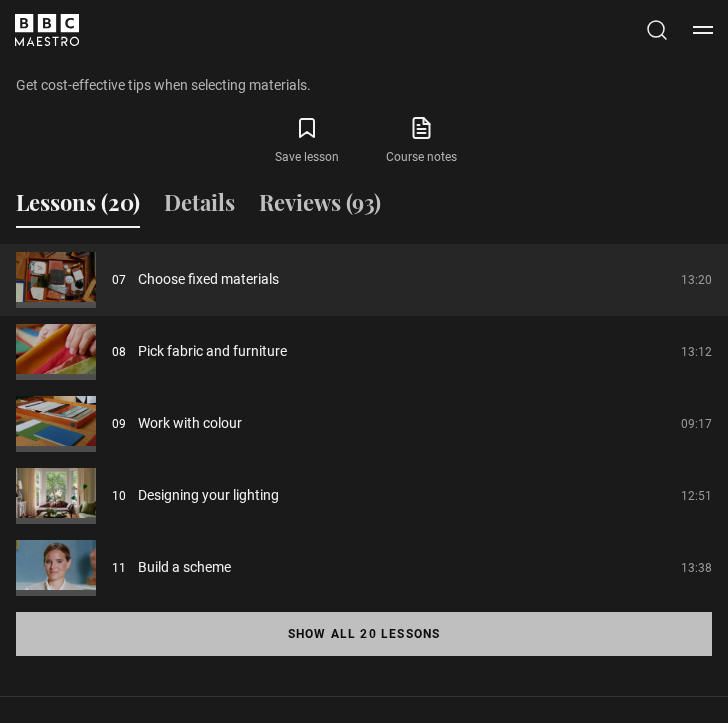 click on "Show all 20 lessons" at bounding box center [364, 634] 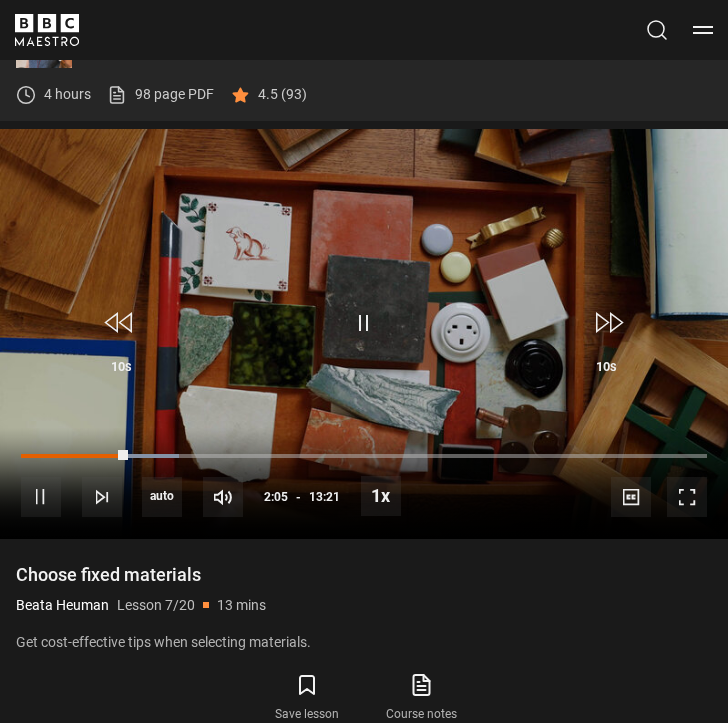 scroll, scrollTop: 782, scrollLeft: 0, axis: vertical 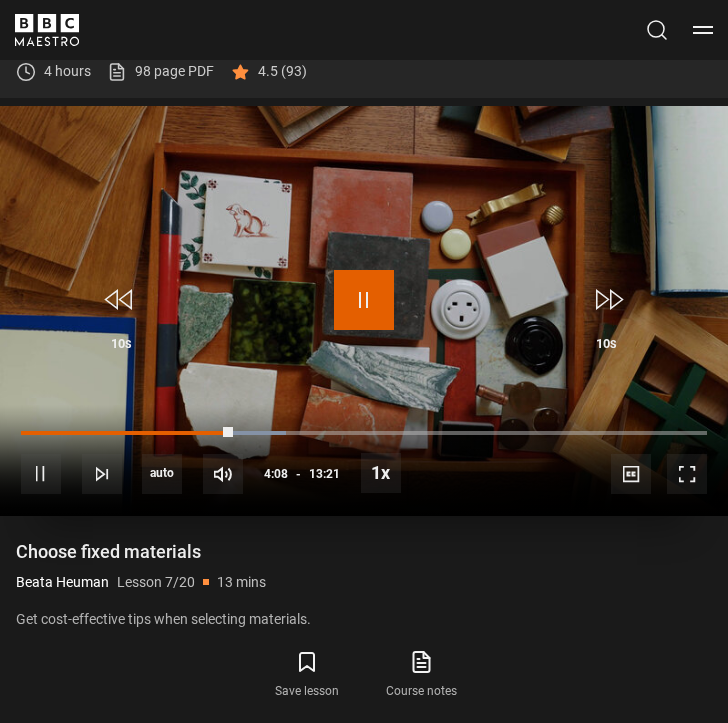 click at bounding box center (364, 300) 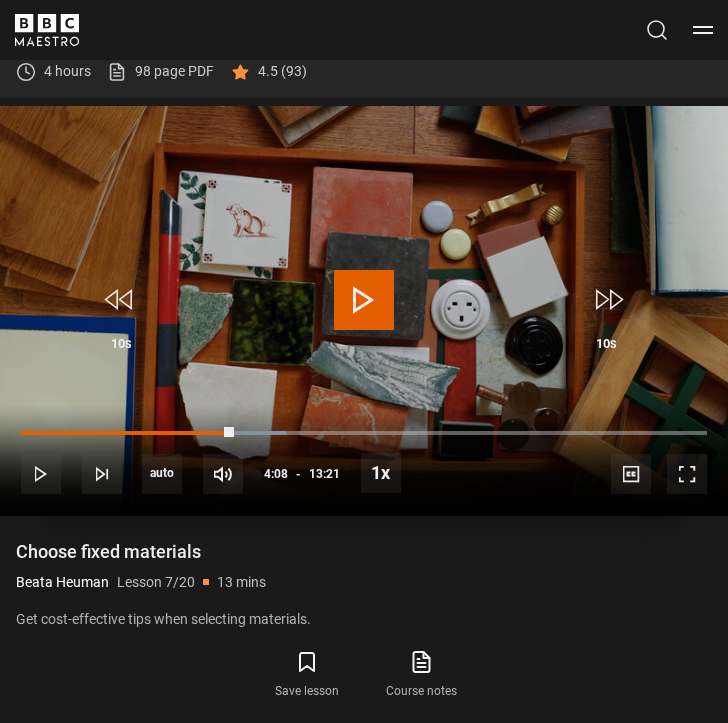 scroll, scrollTop: 818, scrollLeft: 0, axis: vertical 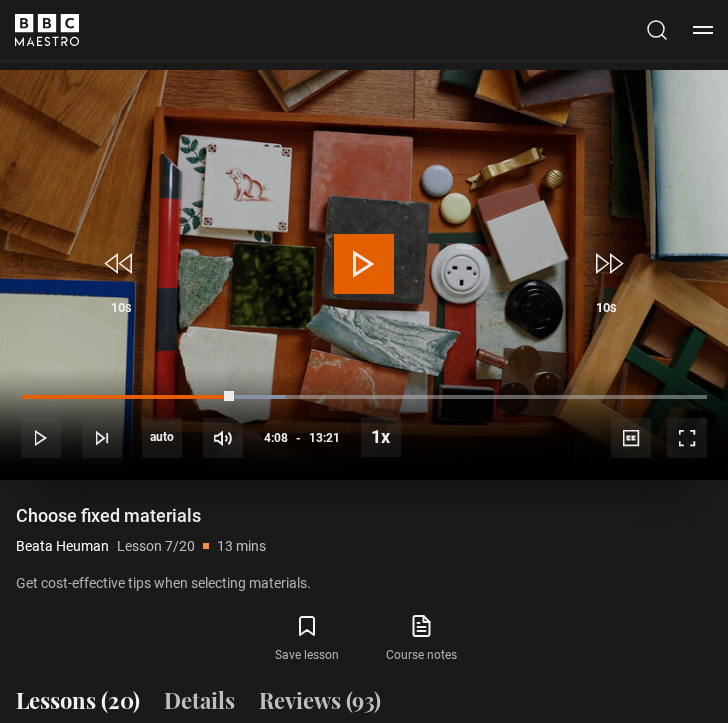 click at bounding box center [364, 264] 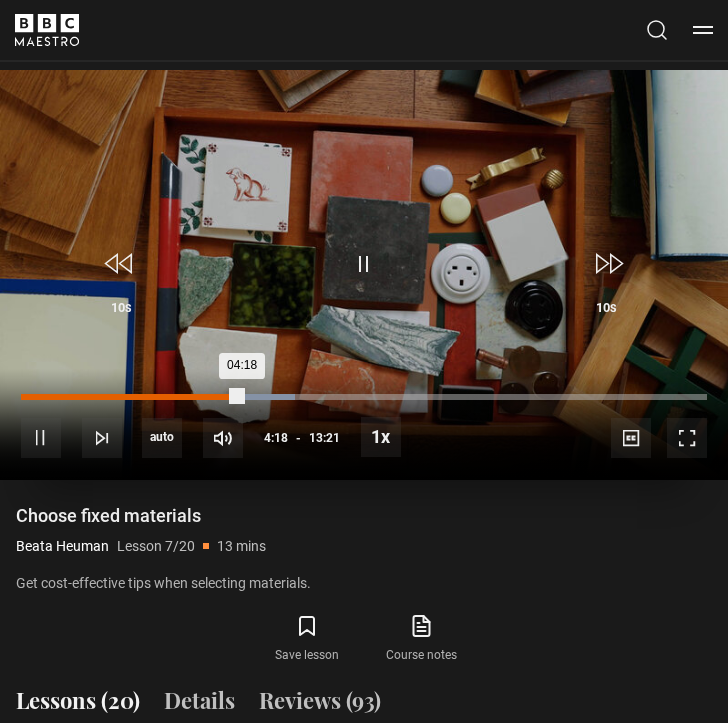 click on "Loaded :  39.95% 03:50 04:18" at bounding box center [364, 397] 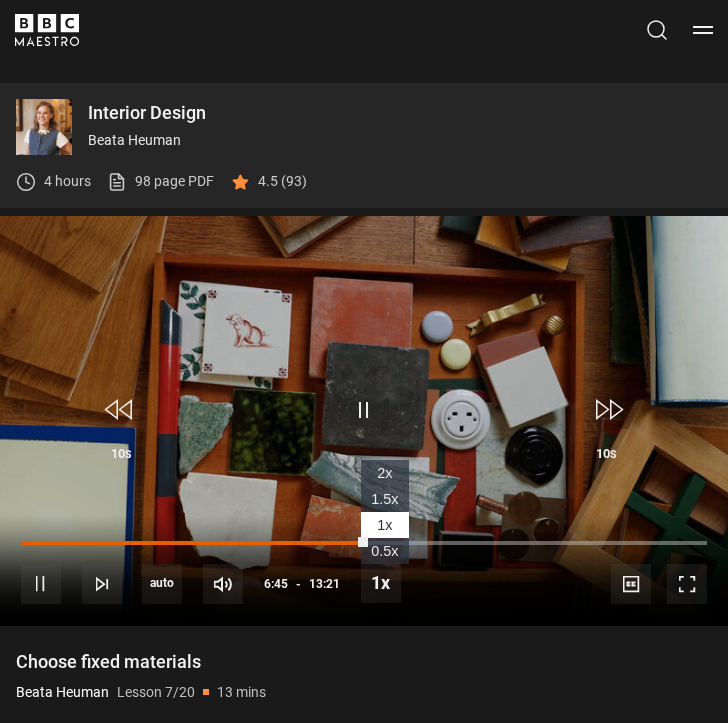 scroll, scrollTop: 624, scrollLeft: 0, axis: vertical 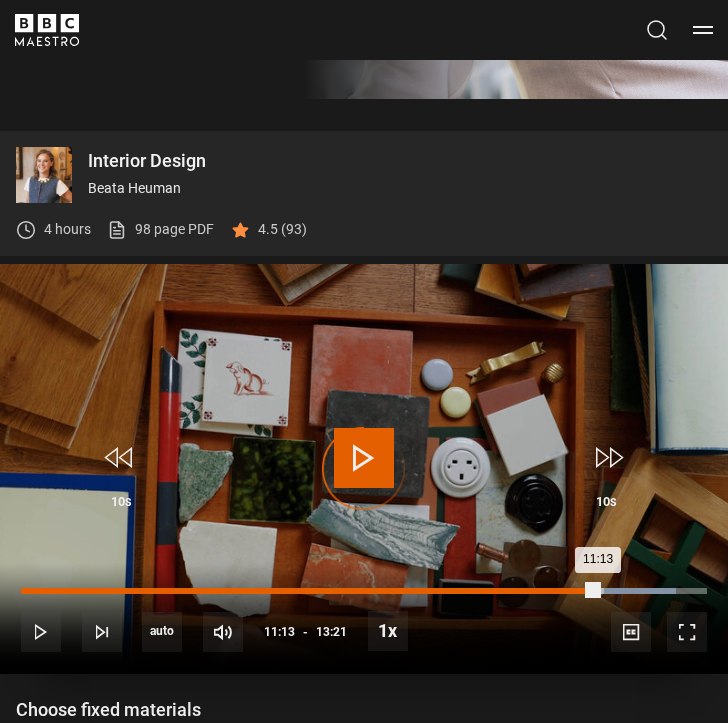 click on "Loaded :  95.51% 11:12 11:13" at bounding box center [364, 591] 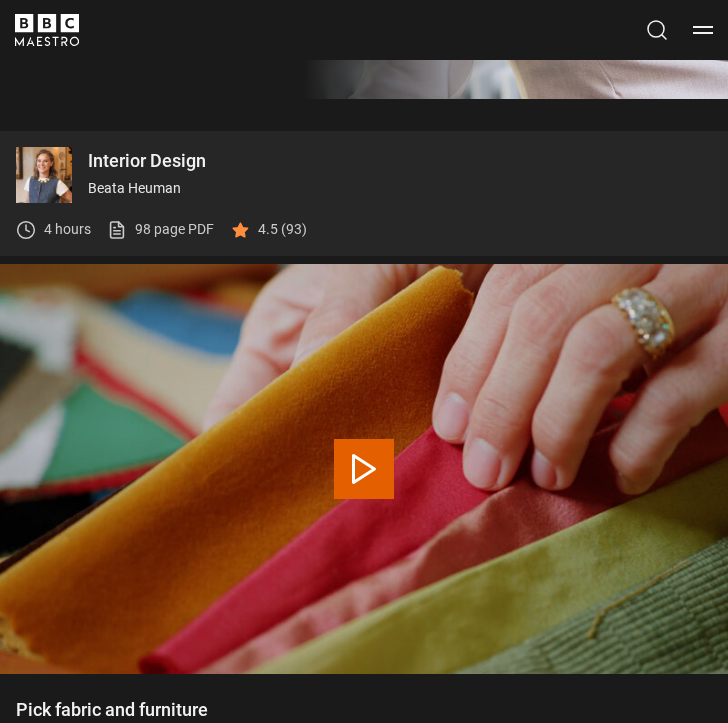 scroll, scrollTop: 723, scrollLeft: 0, axis: vertical 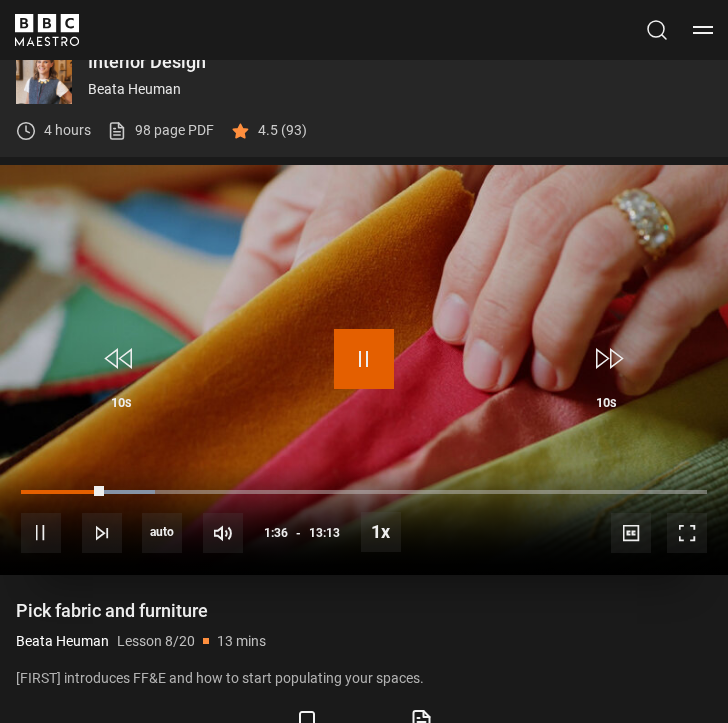 click at bounding box center [364, 359] 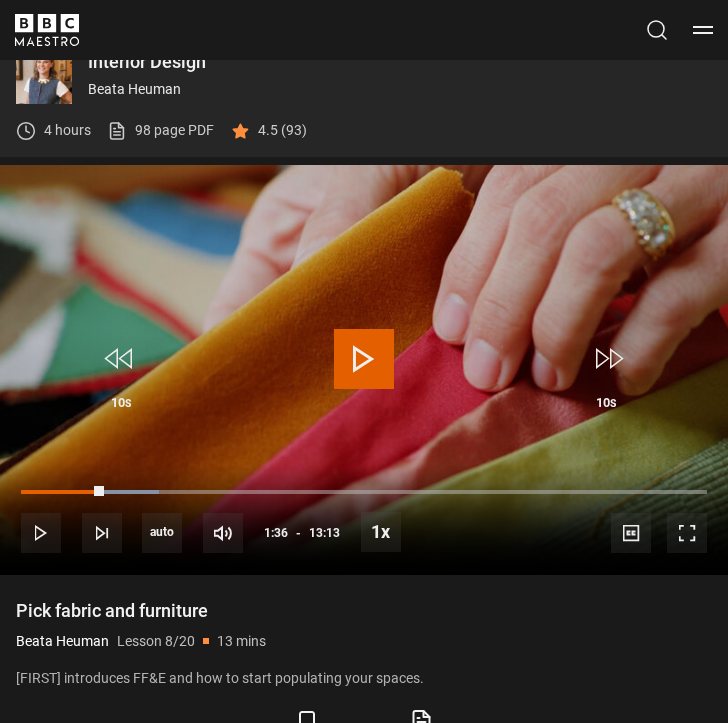 click on "[FIRST] [LAST]
Lesson 8/20
13 mins" at bounding box center [364, 641] 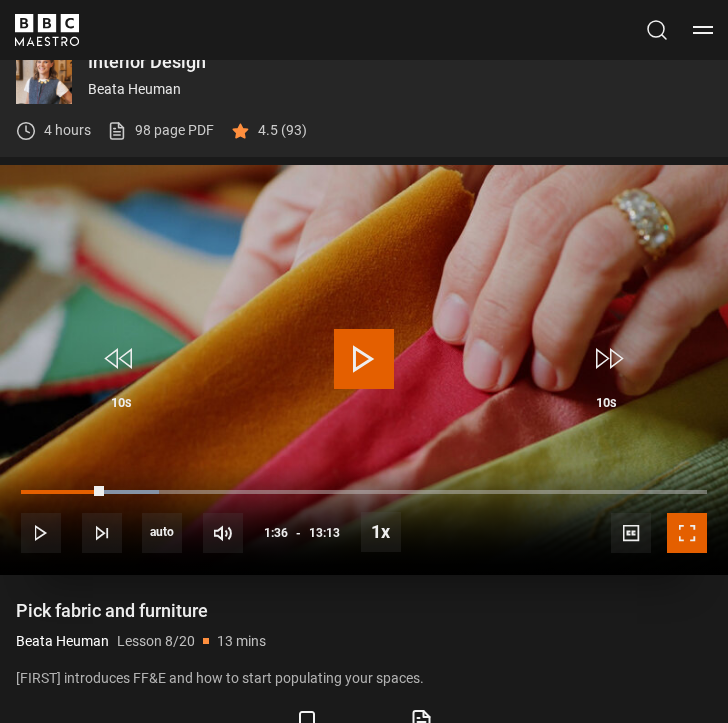 click at bounding box center (687, 533) 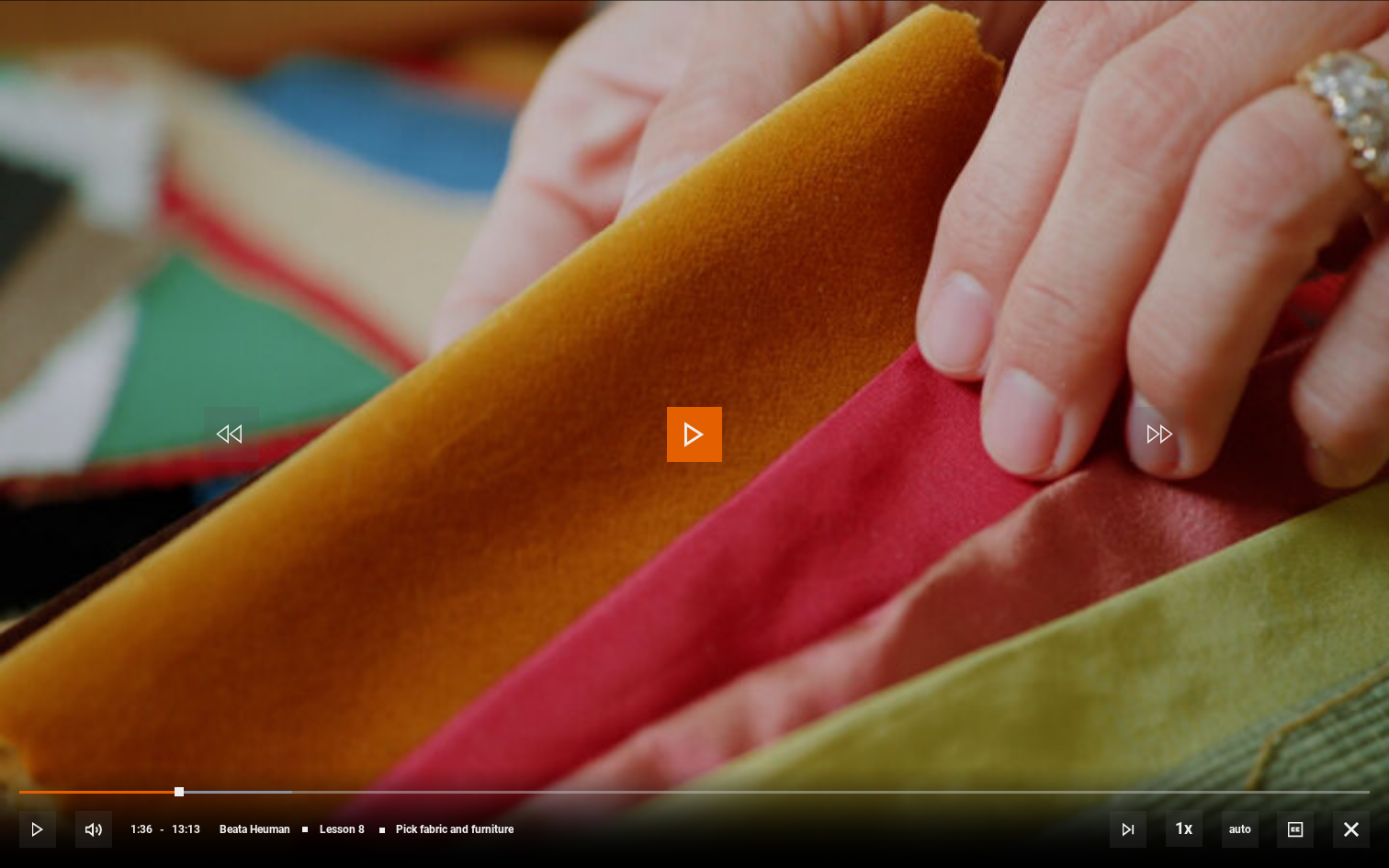 click at bounding box center (694, 434) 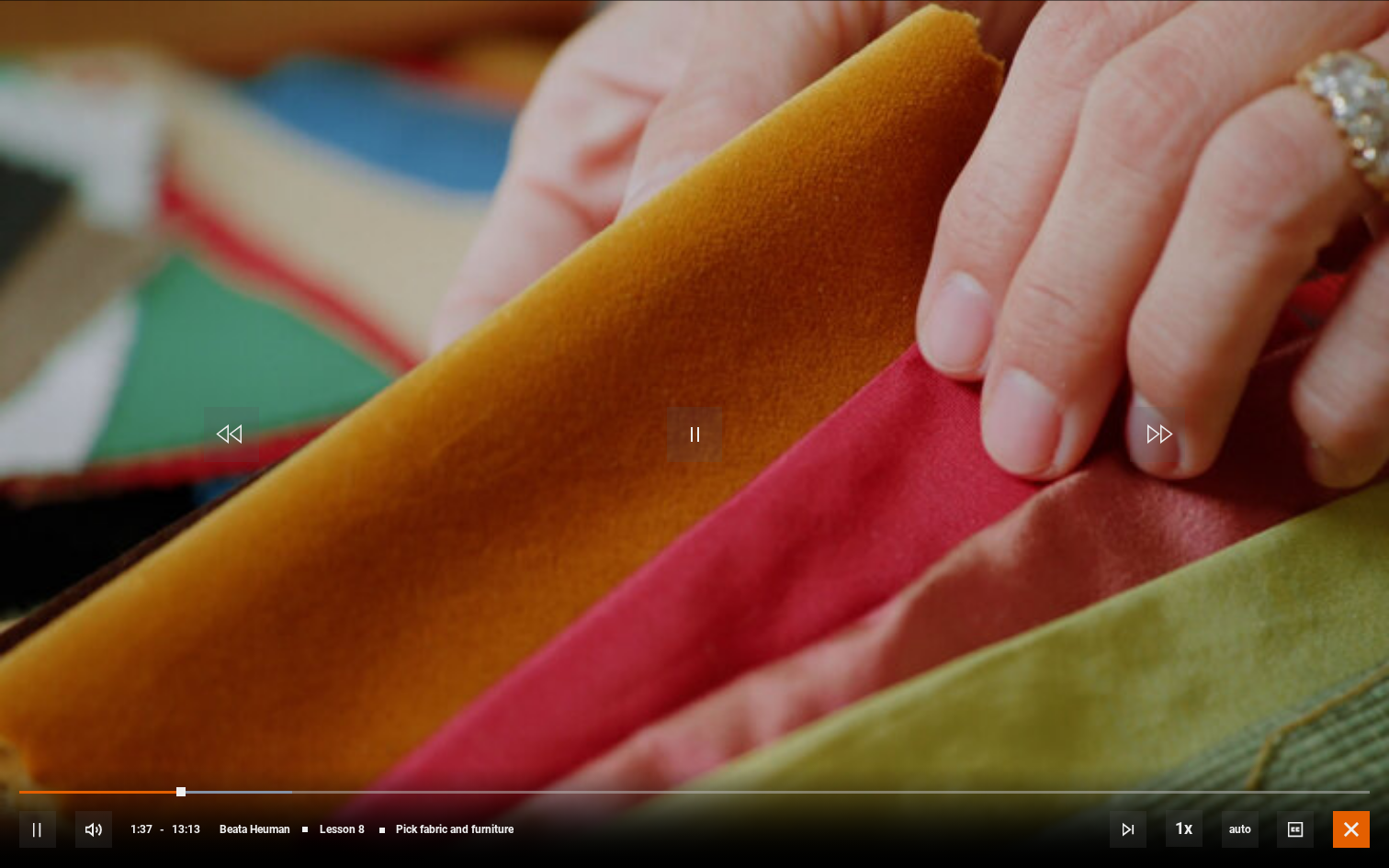 click at bounding box center [1351, 829] 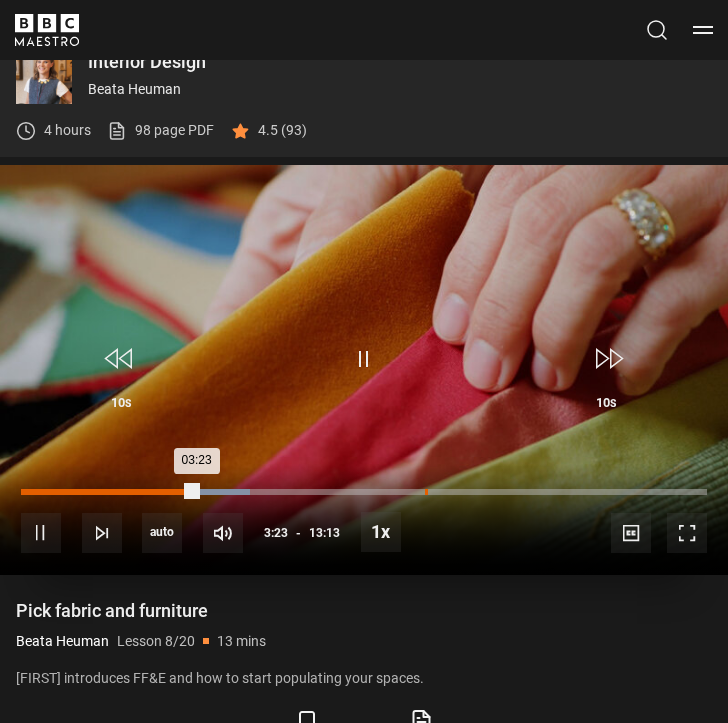click on "07:47" at bounding box center [426, 492] 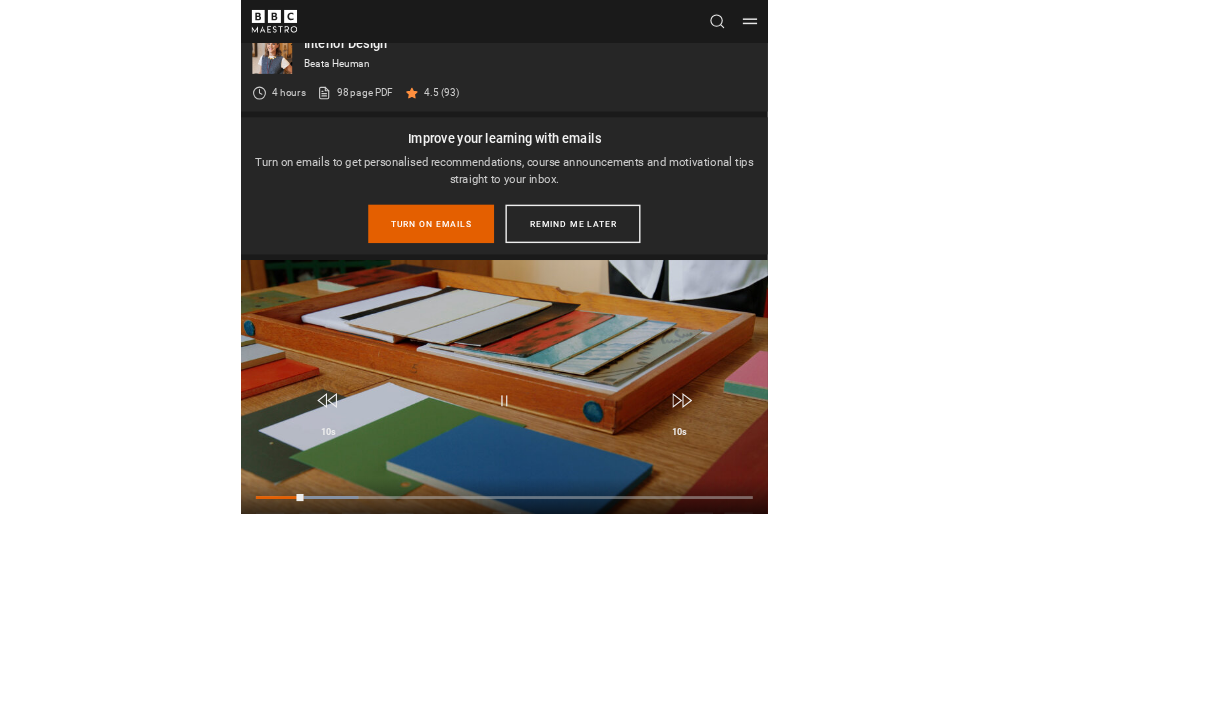 scroll, scrollTop: 733, scrollLeft: 0, axis: vertical 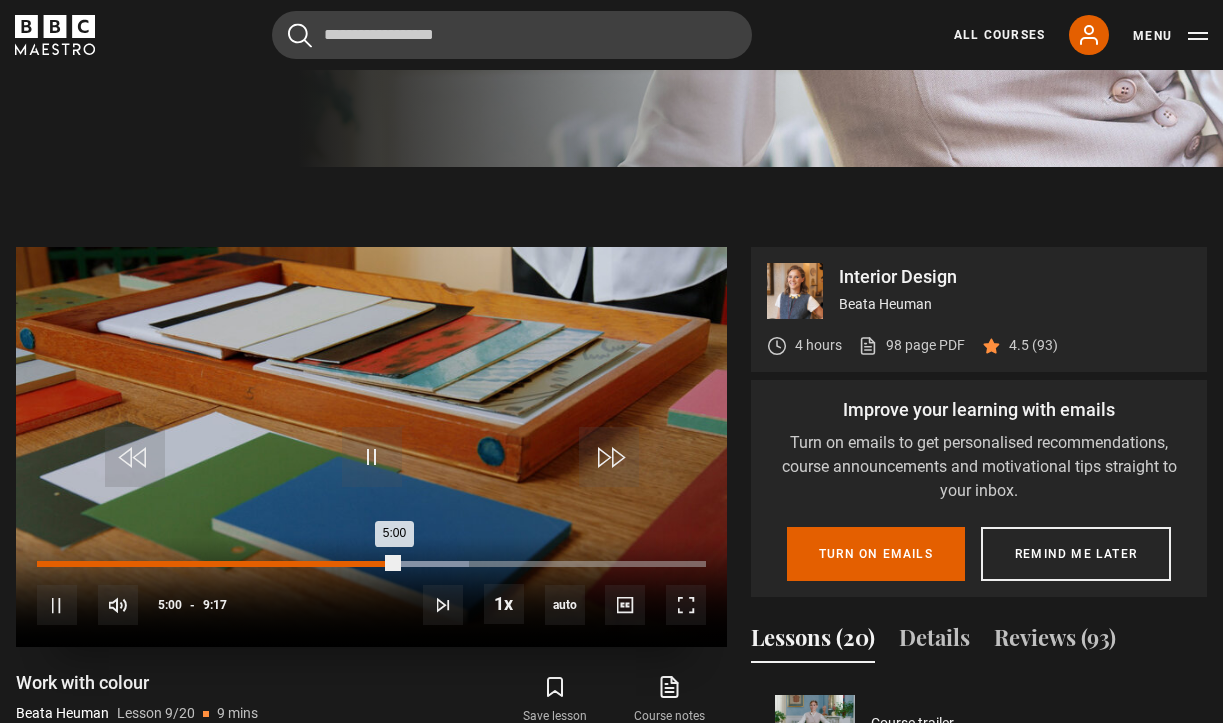 click on "2:21" at bounding box center [208, 564] 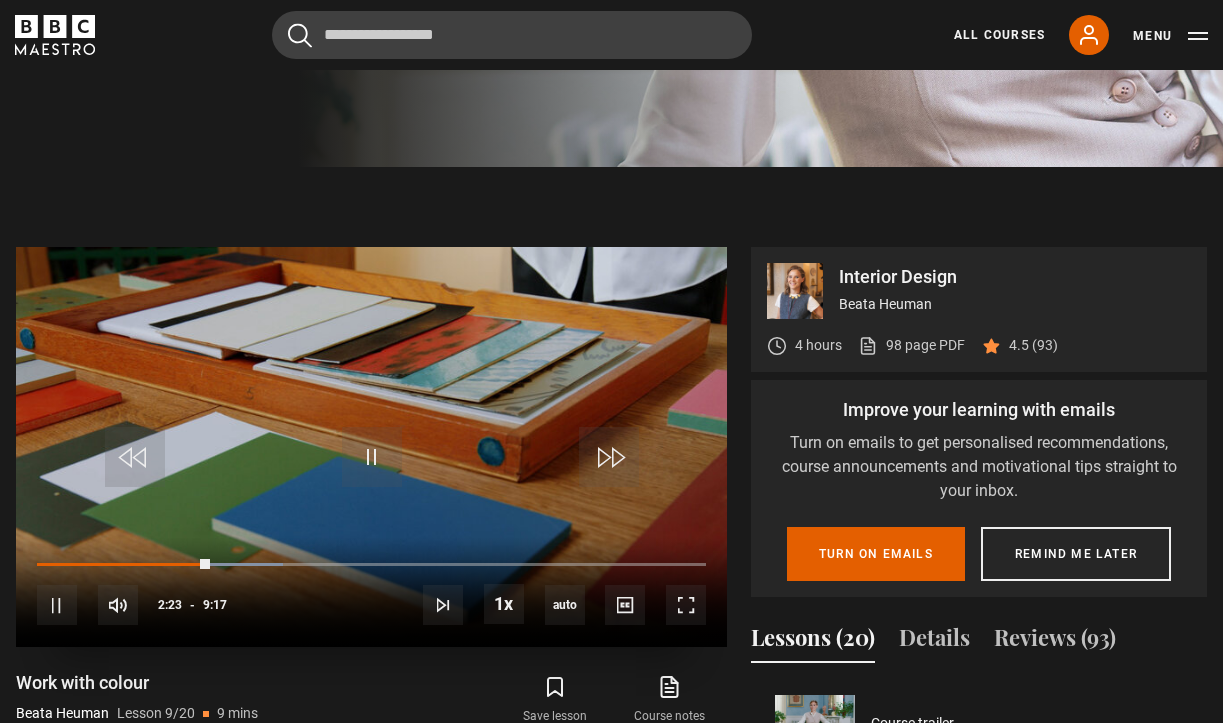 click on "10s Skip Back 10 seconds Pause 10s Skip Forward 10 seconds Loaded :  36.80% 1:41 2:23 Pause Mute Current Time  2:23 - Duration  9:17
[FIRST] [LAST]
Lesson 9
Work with colour
1x Playback Rate 2x 1.5x 1x , selected 0.5x auto Quality 360p 720p 1080p 2160p auto , selected Captions captions off , selected English  Captions" at bounding box center [371, 592] 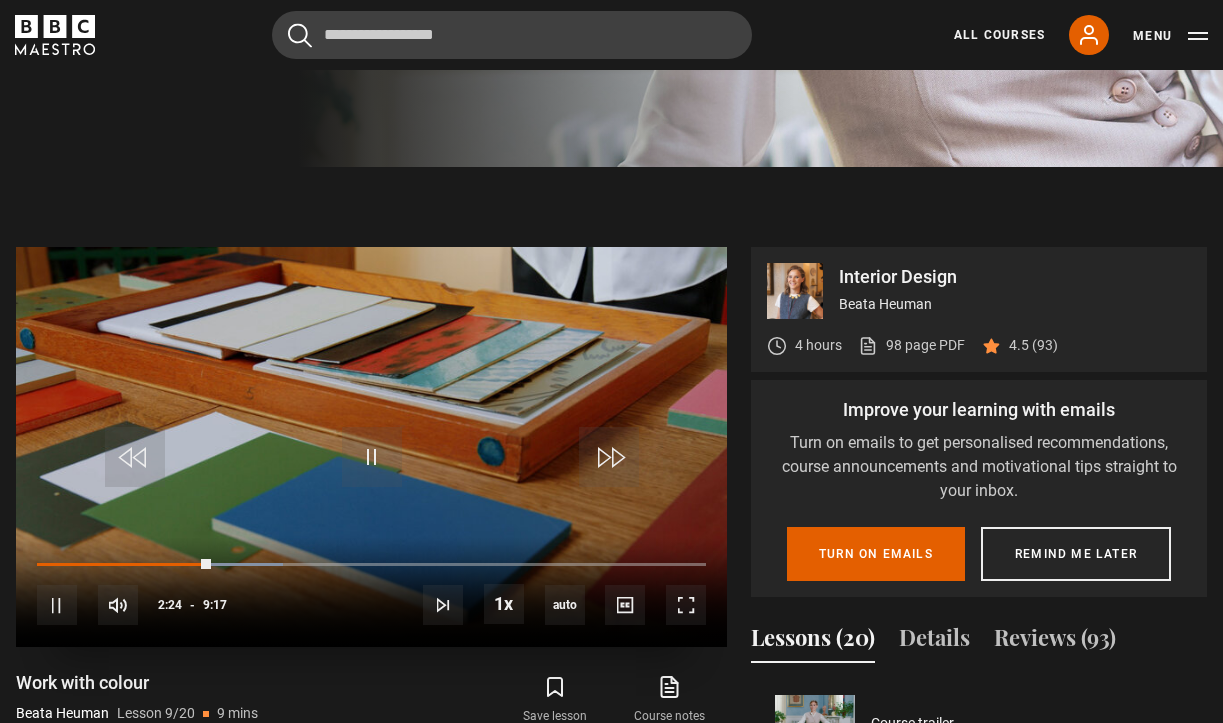 click on "10s Skip Back 10 seconds Pause 10s Skip Forward 10 seconds Loaded :  36.80% 1:20 2:24 Pause Mute Current Time  2:24 - Duration  9:17
[FIRST] [LAST]
Lesson 9
Work with colour
1x Playback Rate 2x 1.5x 1x , selected 0.5x auto Quality 360p 720p 1080p 2160p auto , selected Captions captions off , selected English  Captions" at bounding box center [371, 592] 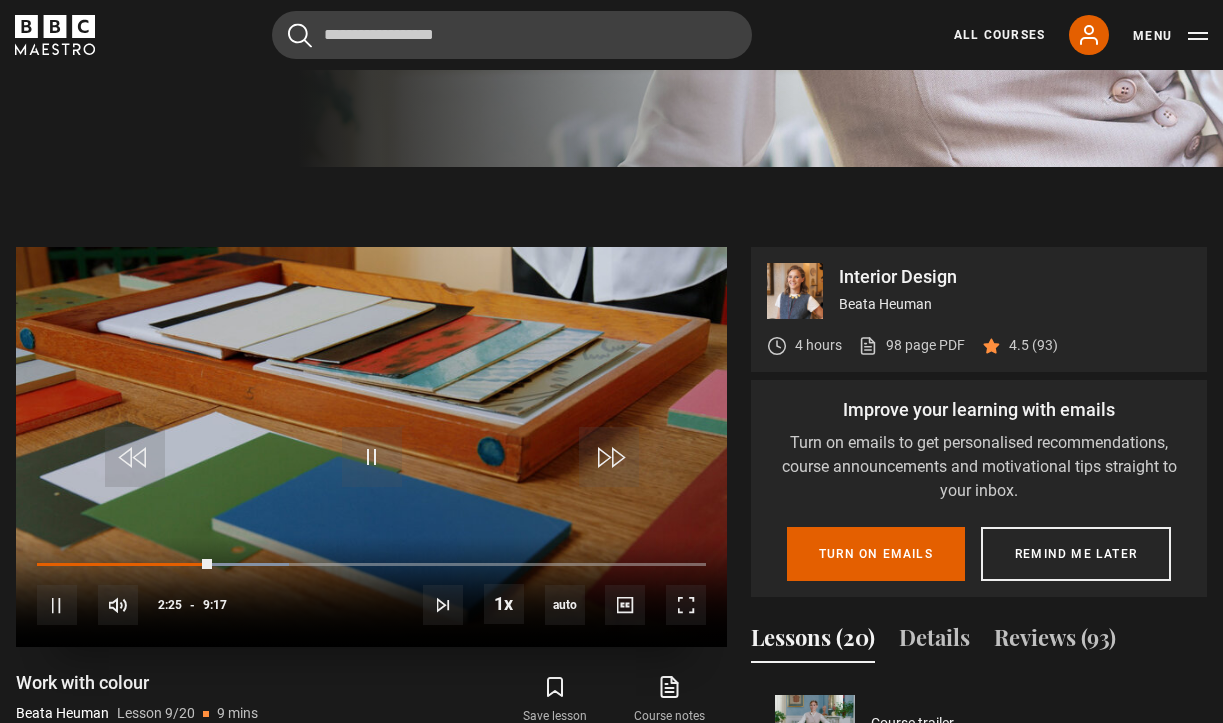 click on "10s Skip Back 10 seconds Pause 10s Skip Forward 10 seconds Loaded :  37.70% 1:13 2:25 Pause Mute Current Time  2:25 - Duration  9:17
[FIRST] [LAST]
Lesson 9
Work with colour
1x Playback Rate 2x 1.5x 1x , selected 0.5x auto Quality 360p 720p 1080p 2160p auto , selected Captions captions off , selected English  Captions" at bounding box center [371, 592] 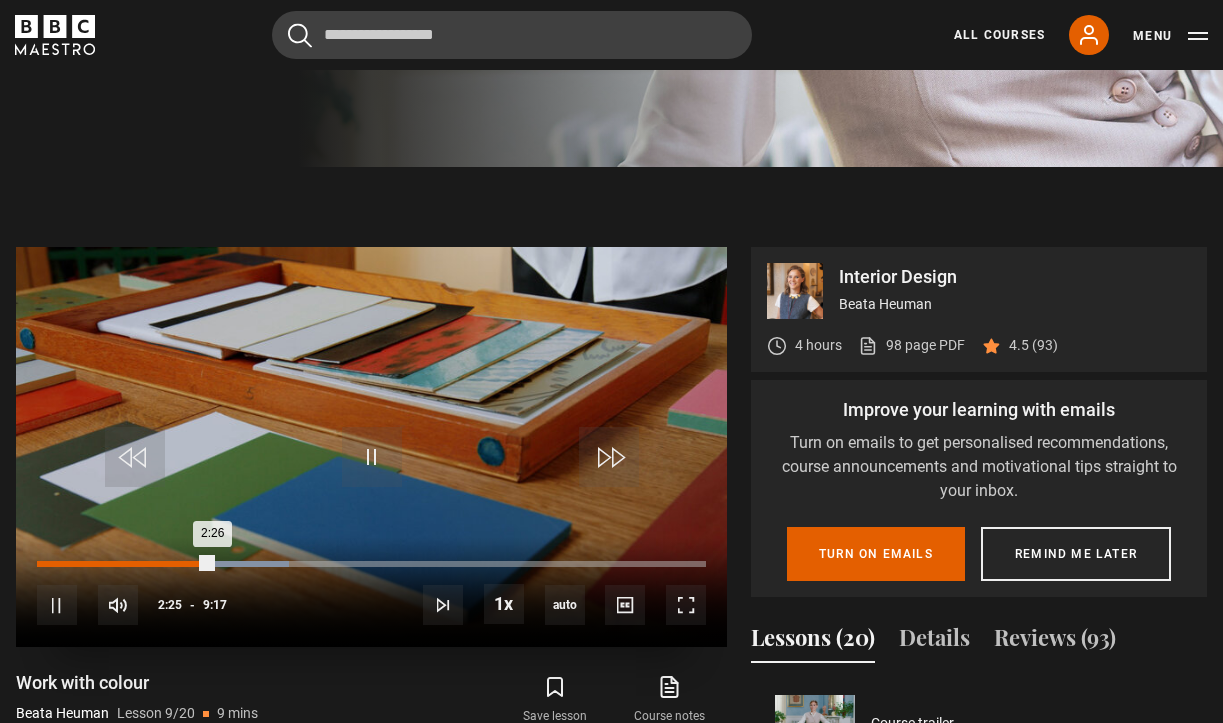 click on "Loaded :  37.70% 1:03 2:26" at bounding box center (371, 564) 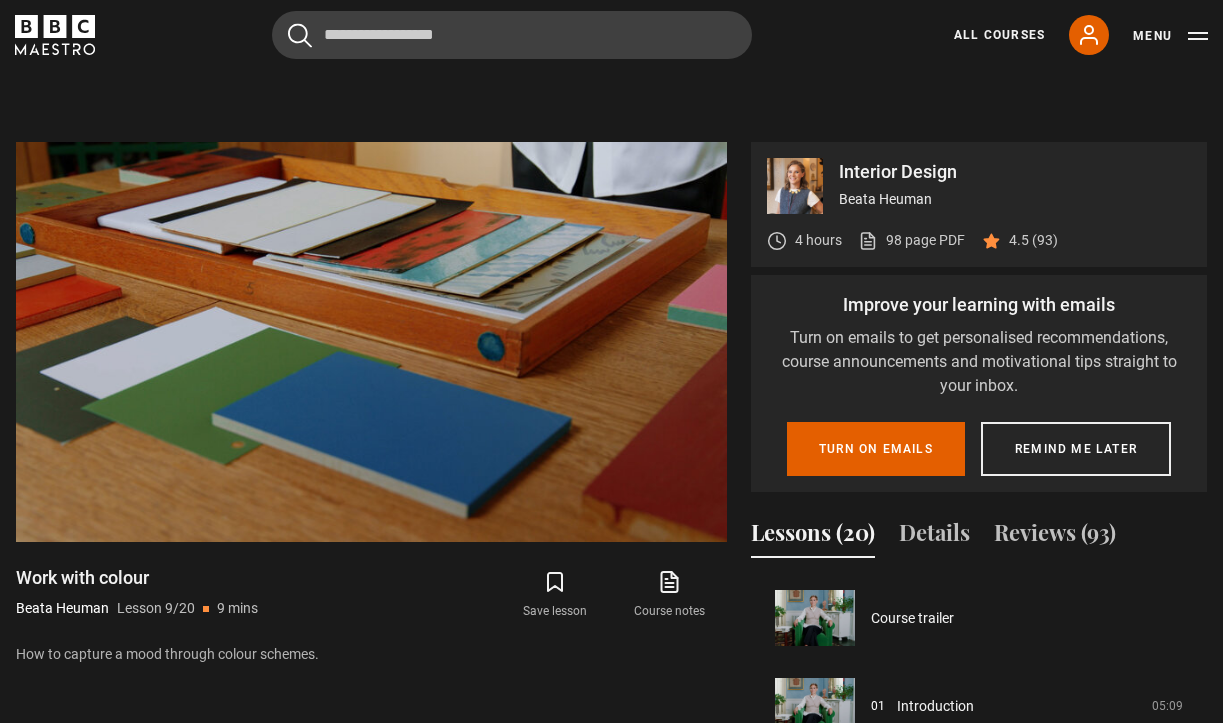 scroll, scrollTop: 840, scrollLeft: 0, axis: vertical 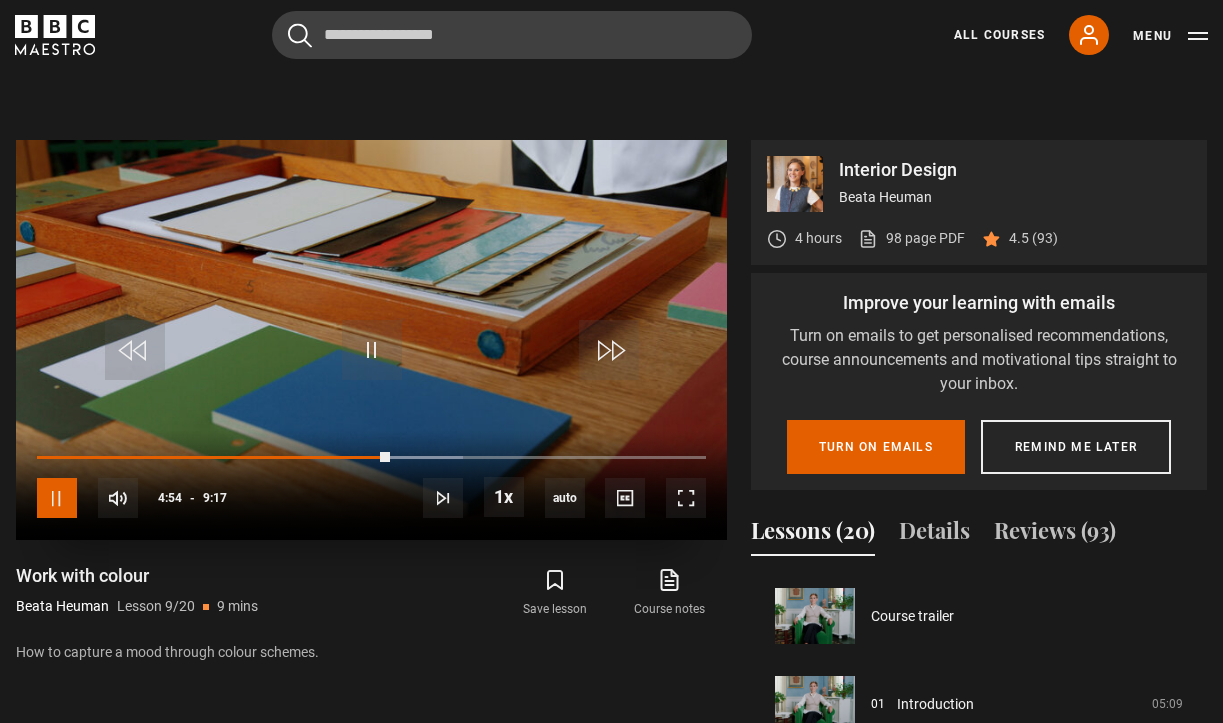 click at bounding box center (57, 498) 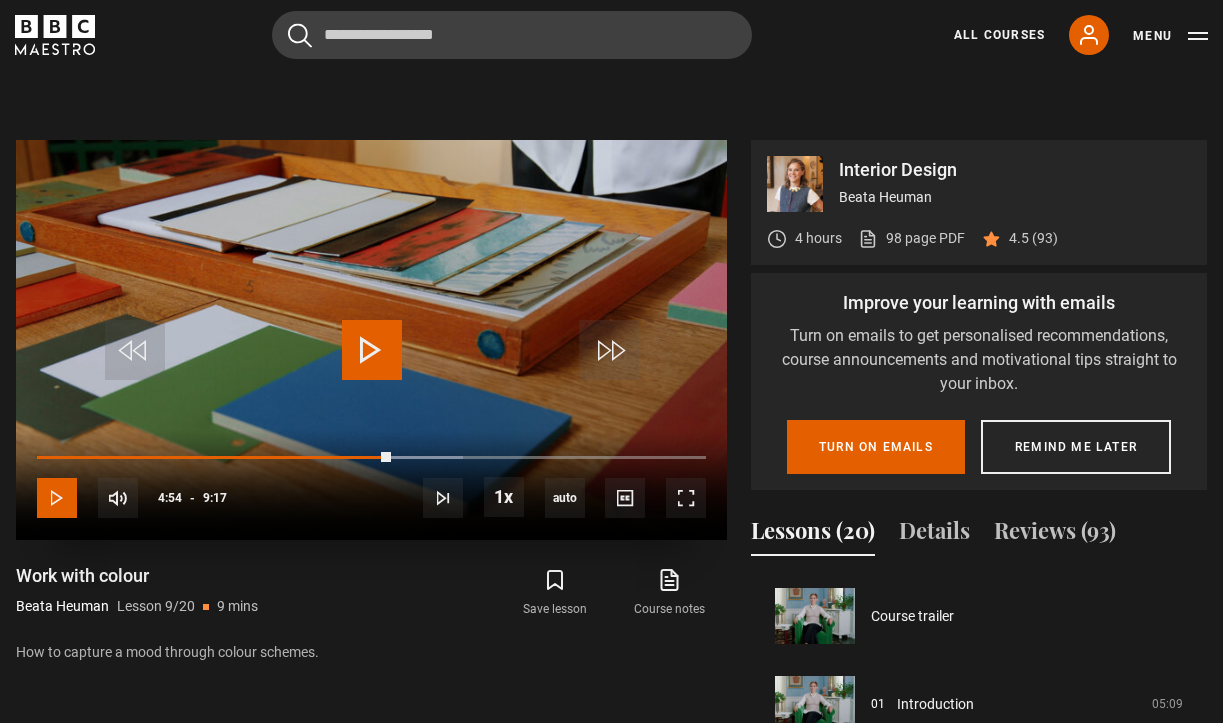 click at bounding box center (57, 498) 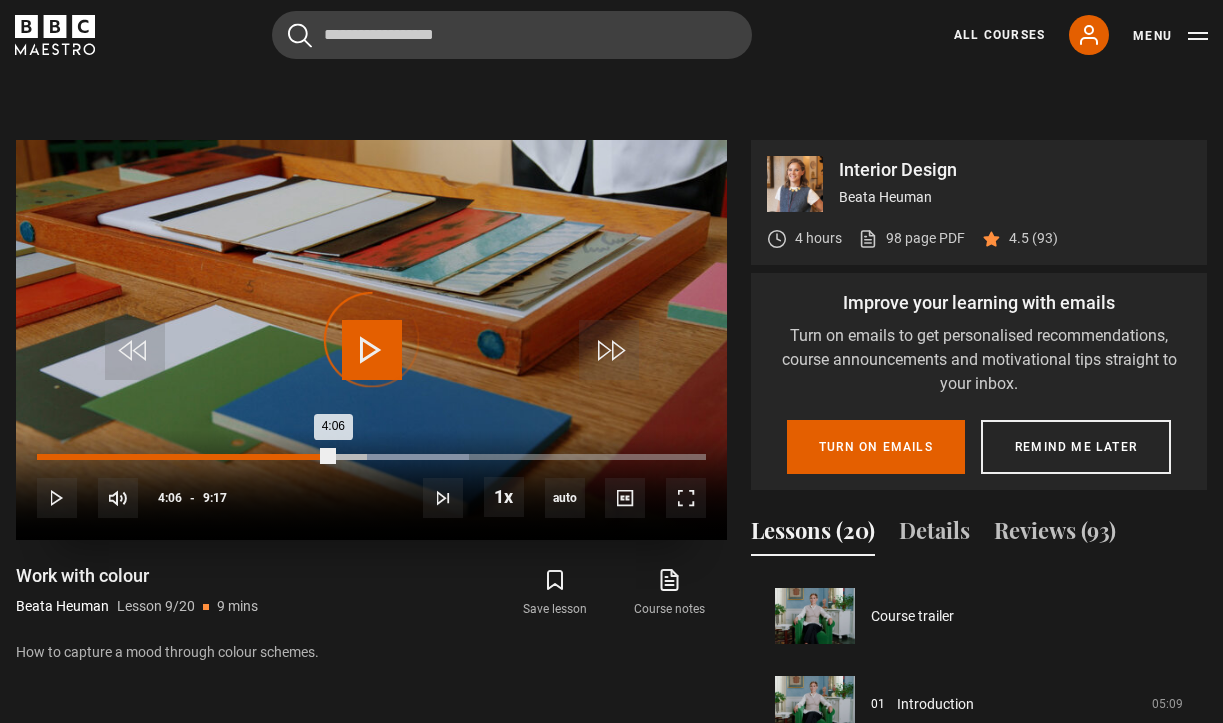 click on "Loaded :  64.63% 4:06 4:06" at bounding box center (371, 457) 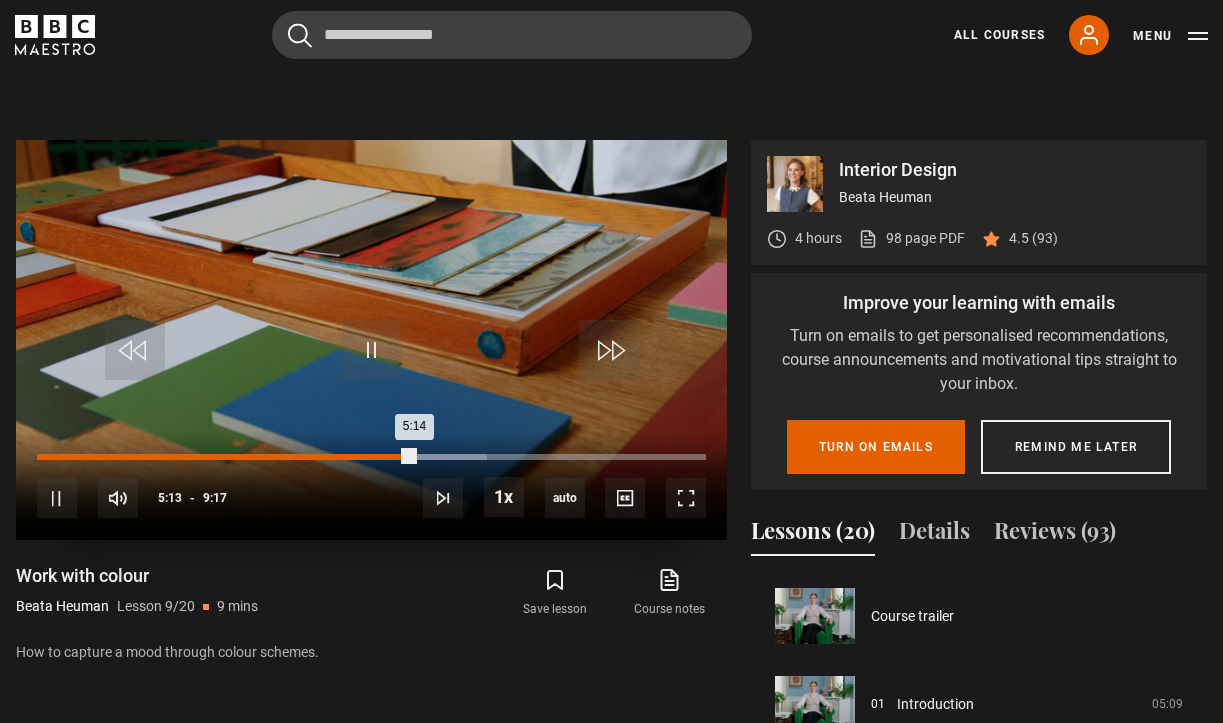 click on "Loaded :  67.32% 4:53 5:14" at bounding box center (371, 457) 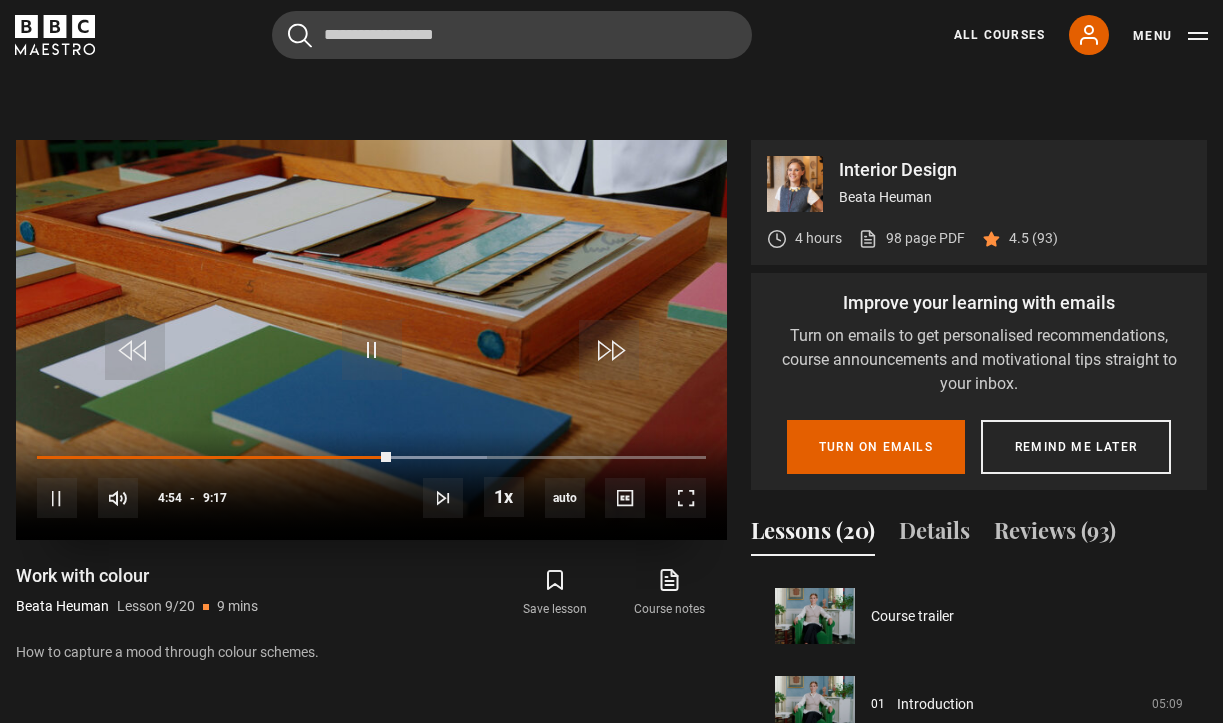 click on "10s Skip Back 10 seconds Pause 10s Skip Forward 10 seconds Loaded :  67.32% 4:51 4:54 Pause Mute 100% Current Time  4:54 - Duration  9:17
[FIRST] [LAST]
Lesson 9
Work with colour
1x Playback Rate 2x 1.5x 1x , selected 0.5x auto Quality 360p 720p 1080p 2160p auto , selected Captions captions off , selected English  Captions" at bounding box center (371, 485) 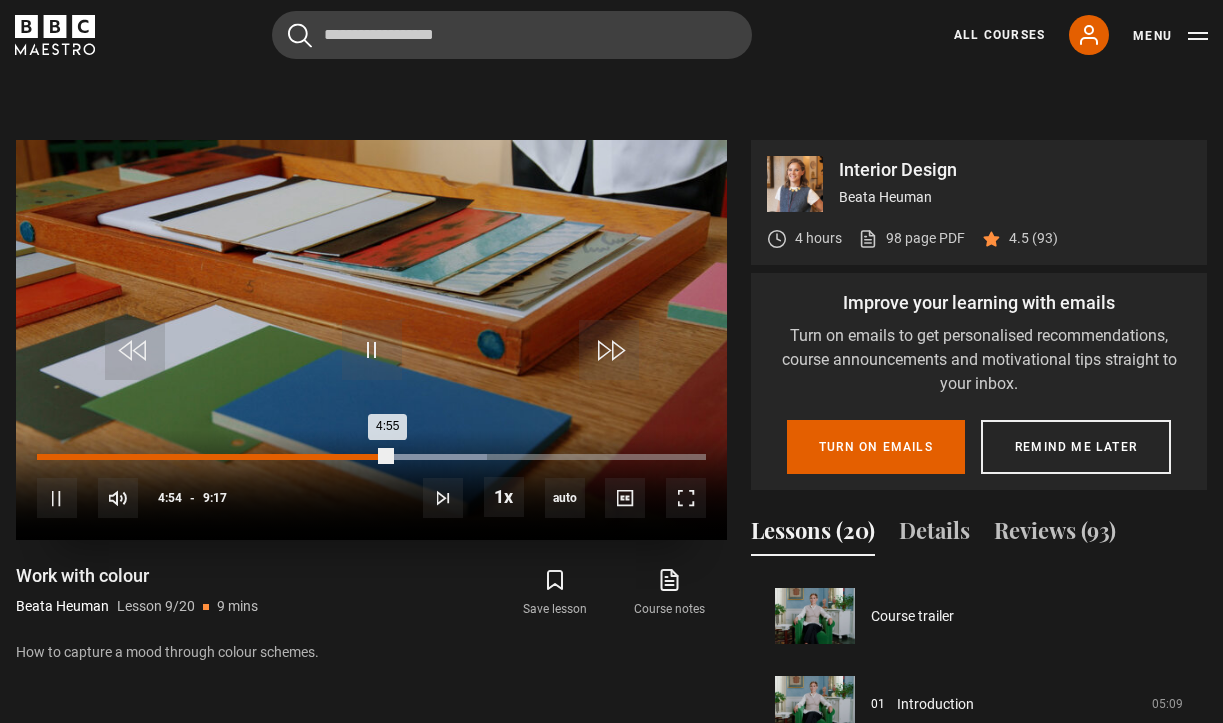 click on "Loaded :  67.32% 4:07 4:55" at bounding box center [371, 457] 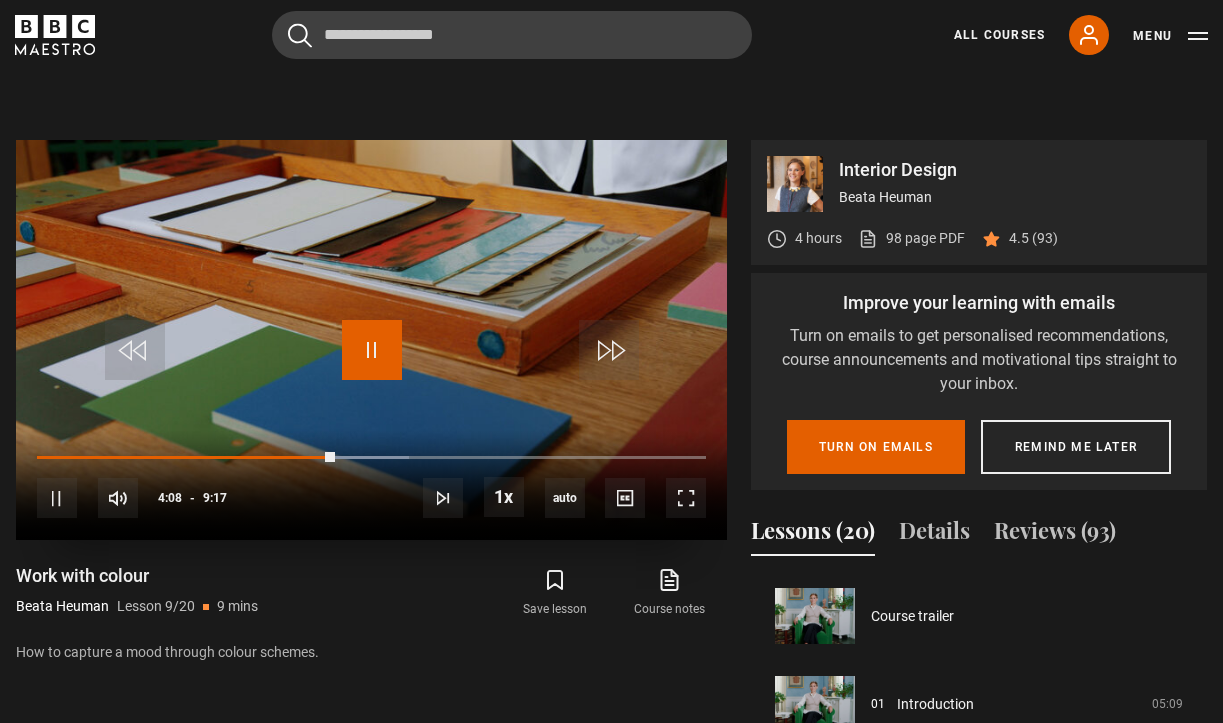 click at bounding box center (372, 350) 